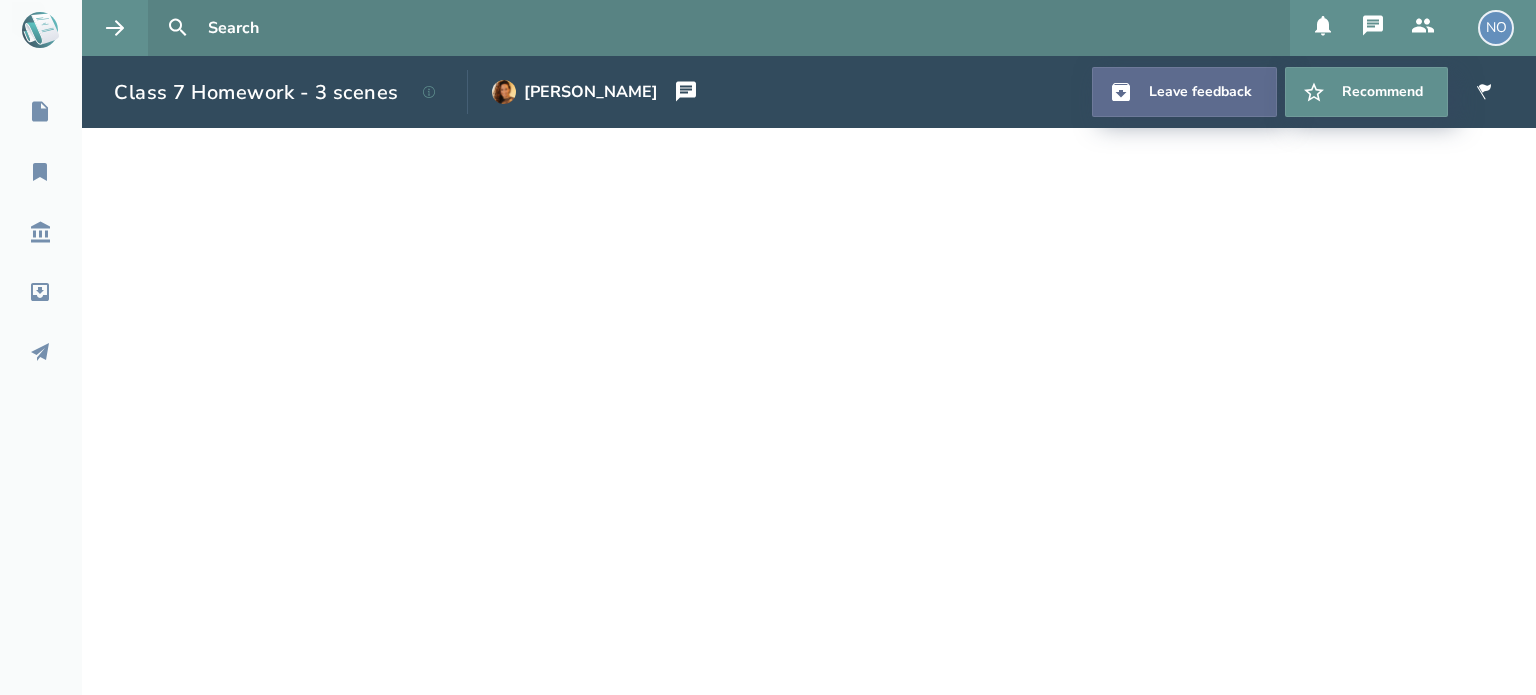 scroll, scrollTop: 0, scrollLeft: 0, axis: both 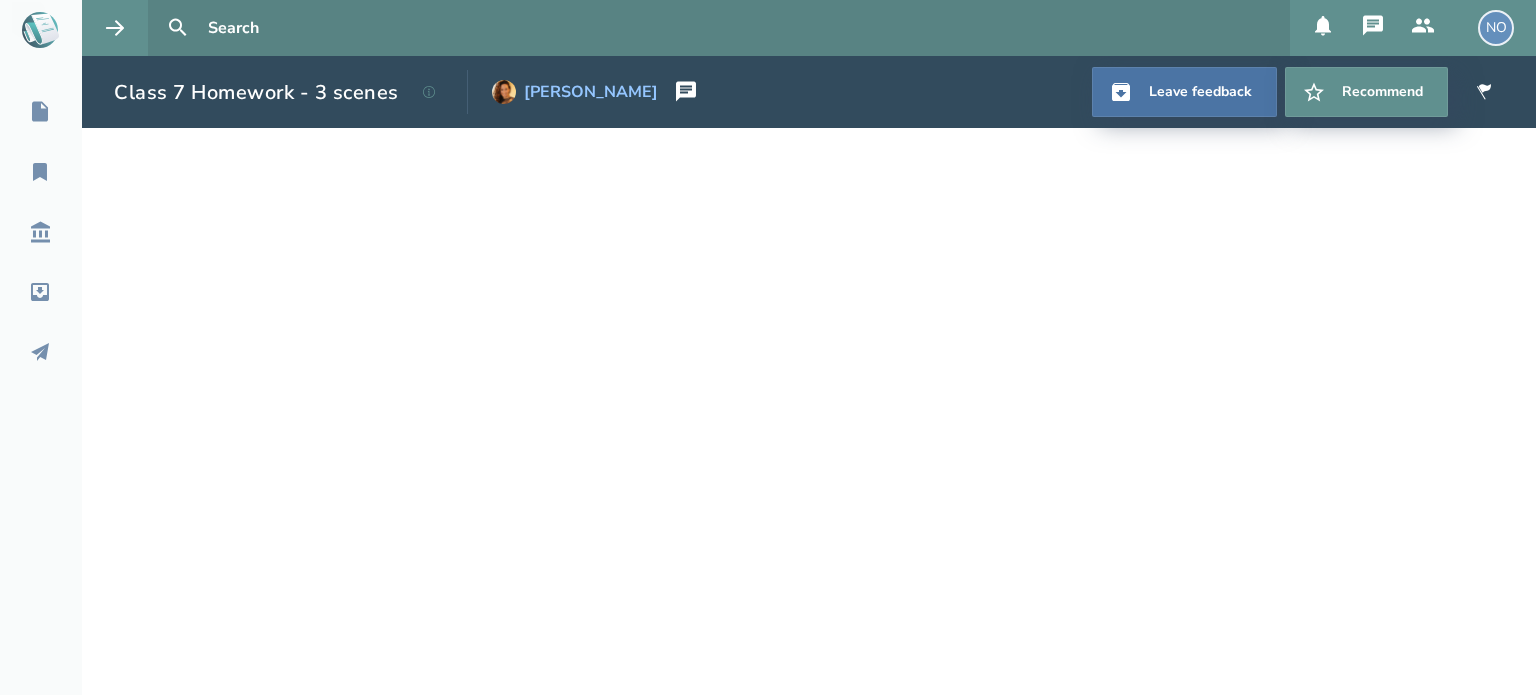click on "[PERSON_NAME]" at bounding box center (591, 92) 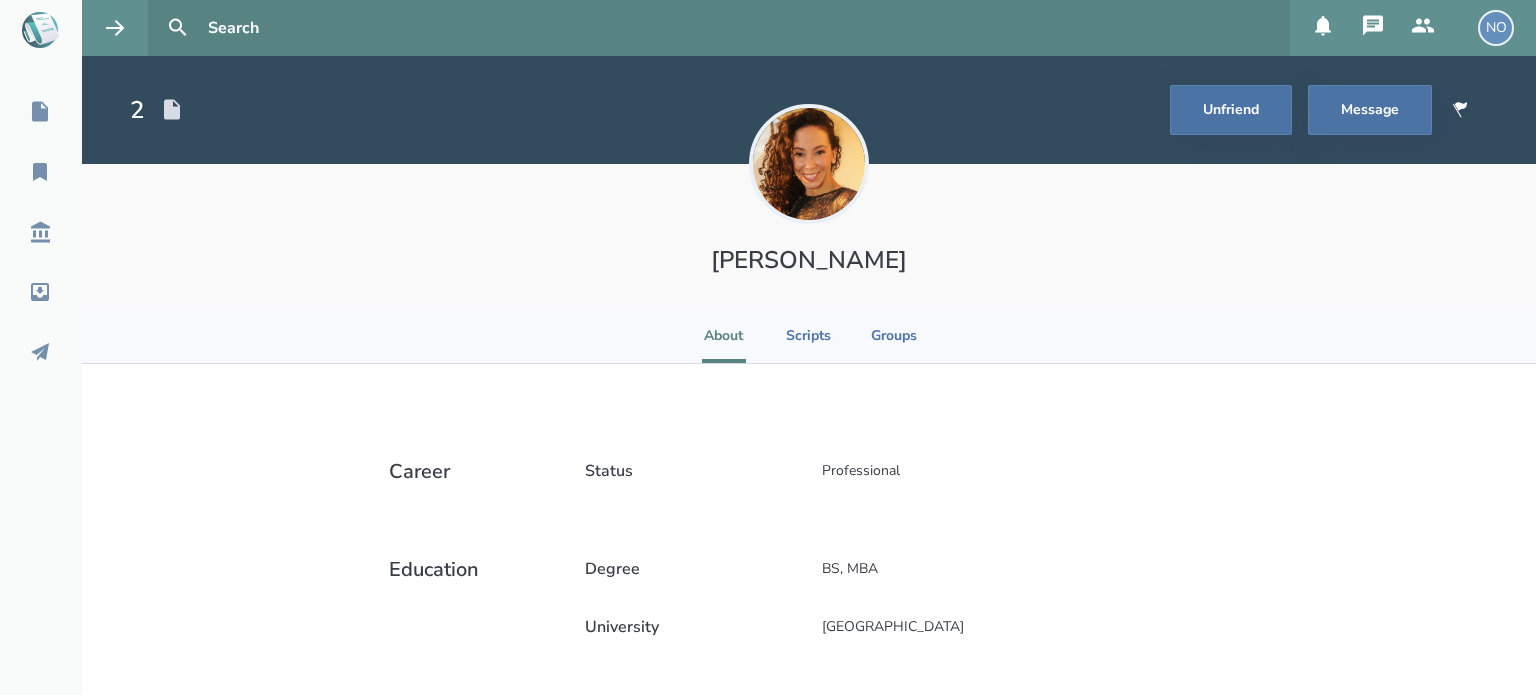 click 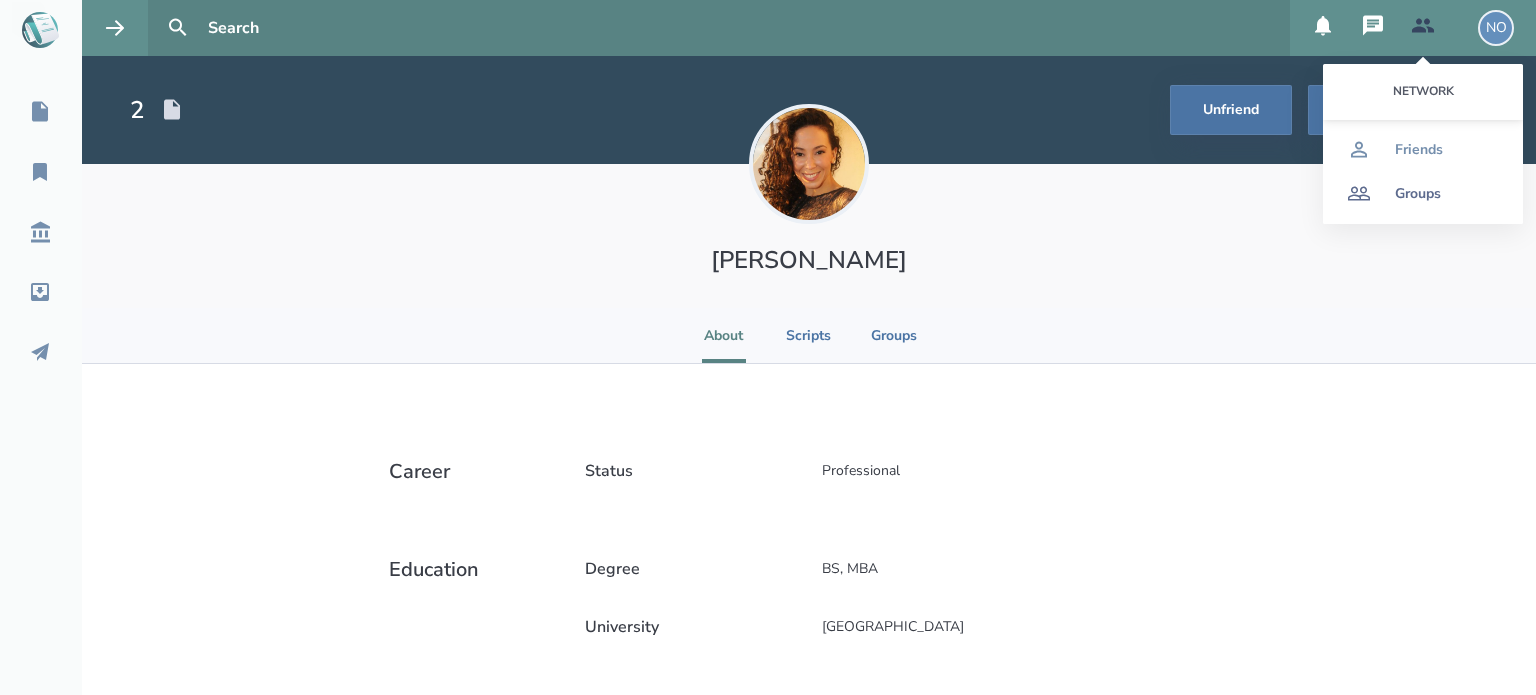 click on "Groups" at bounding box center (1418, 194) 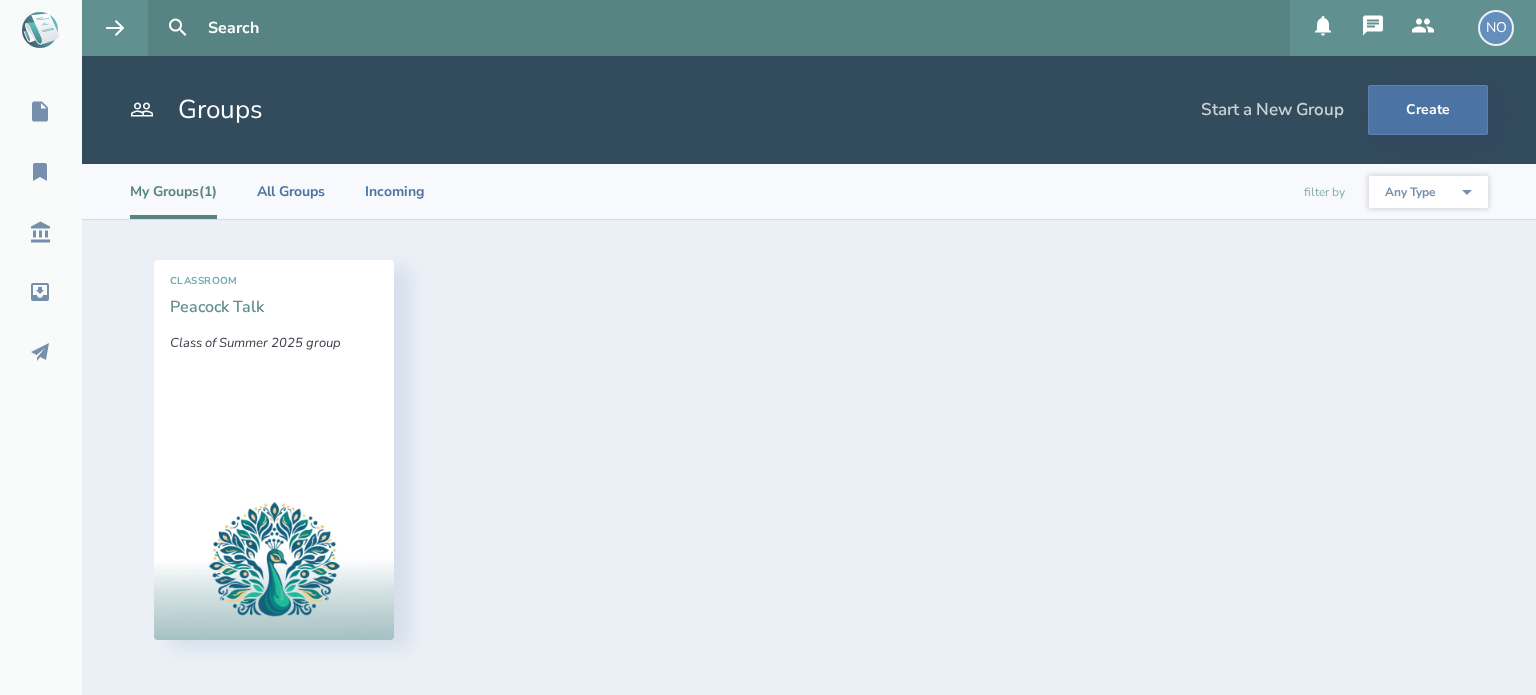 click on "Peacock Talk" at bounding box center [217, 307] 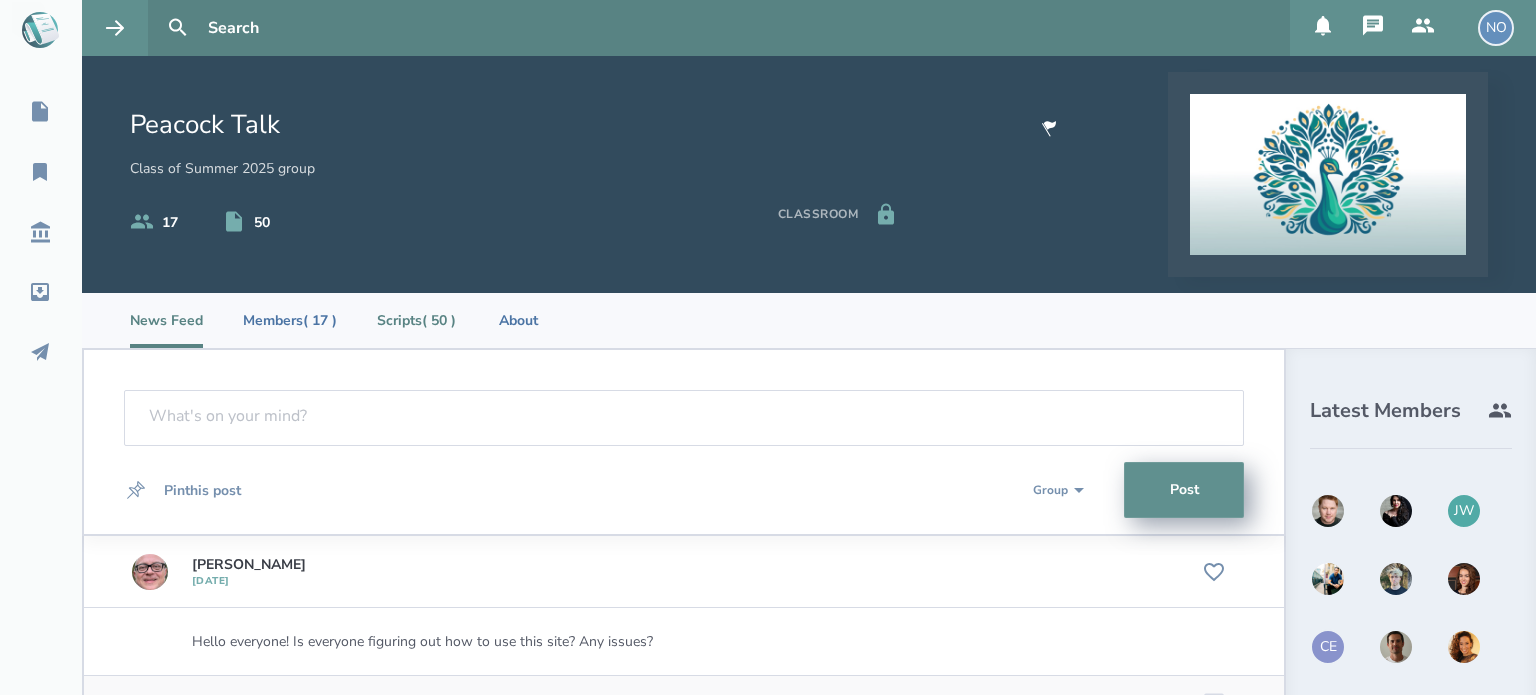 click on "Scripts  ( 50 )" at bounding box center [416, 320] 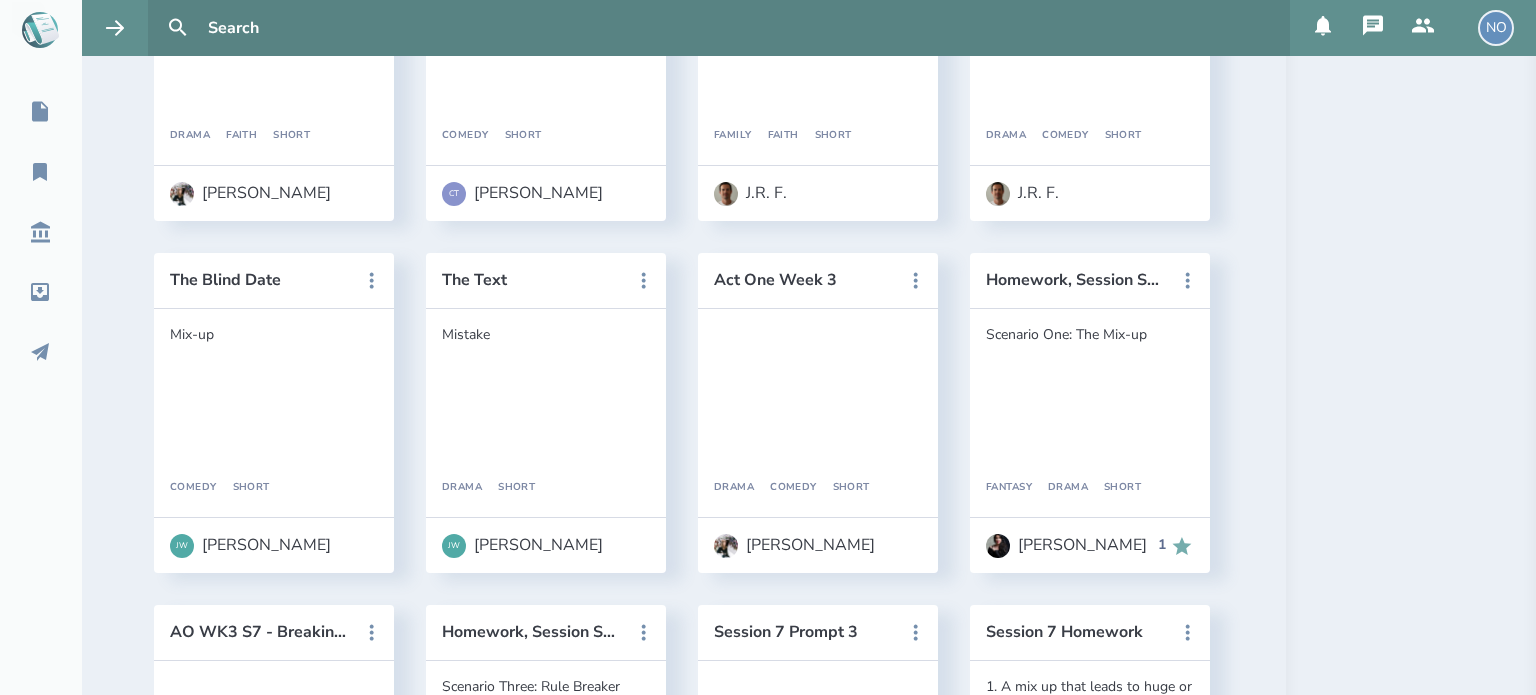 scroll, scrollTop: 2700, scrollLeft: 0, axis: vertical 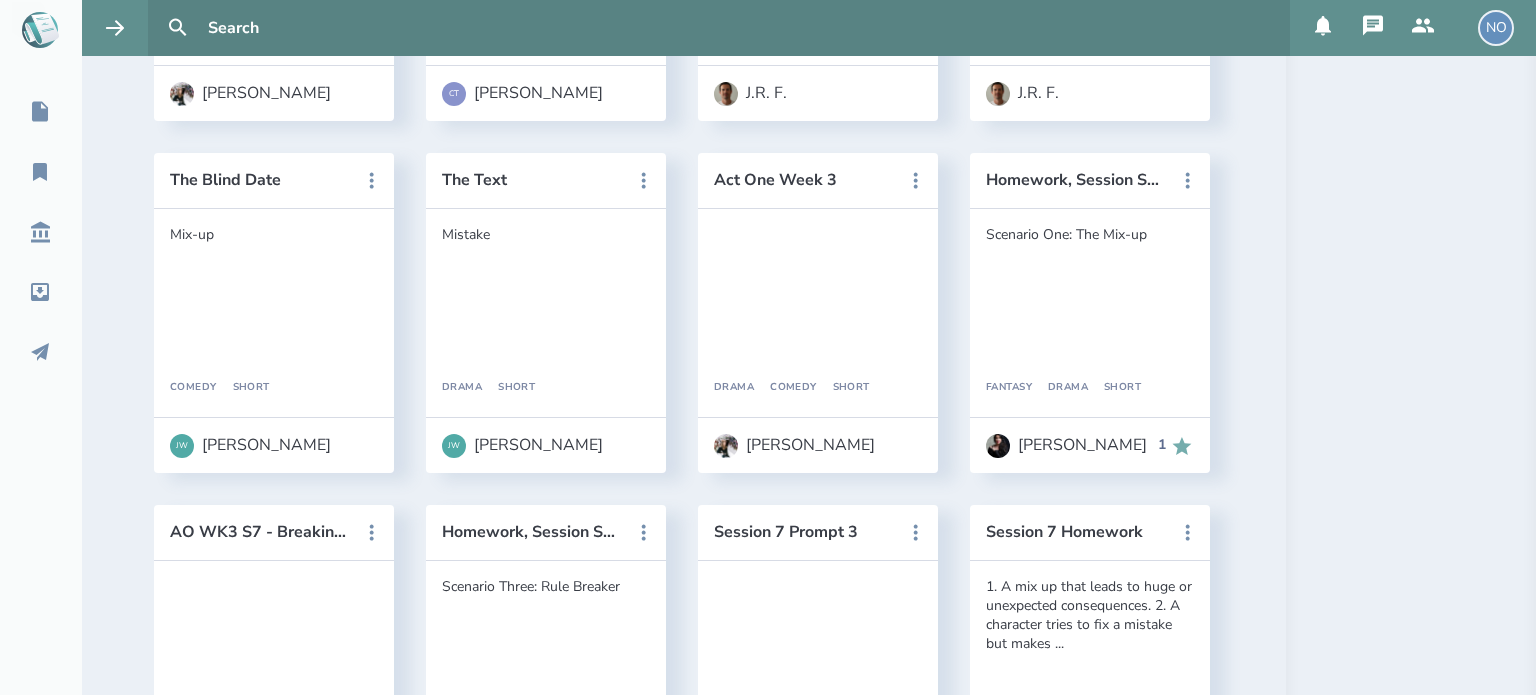 click on "Session 4 Practice" at bounding box center (532, -524) 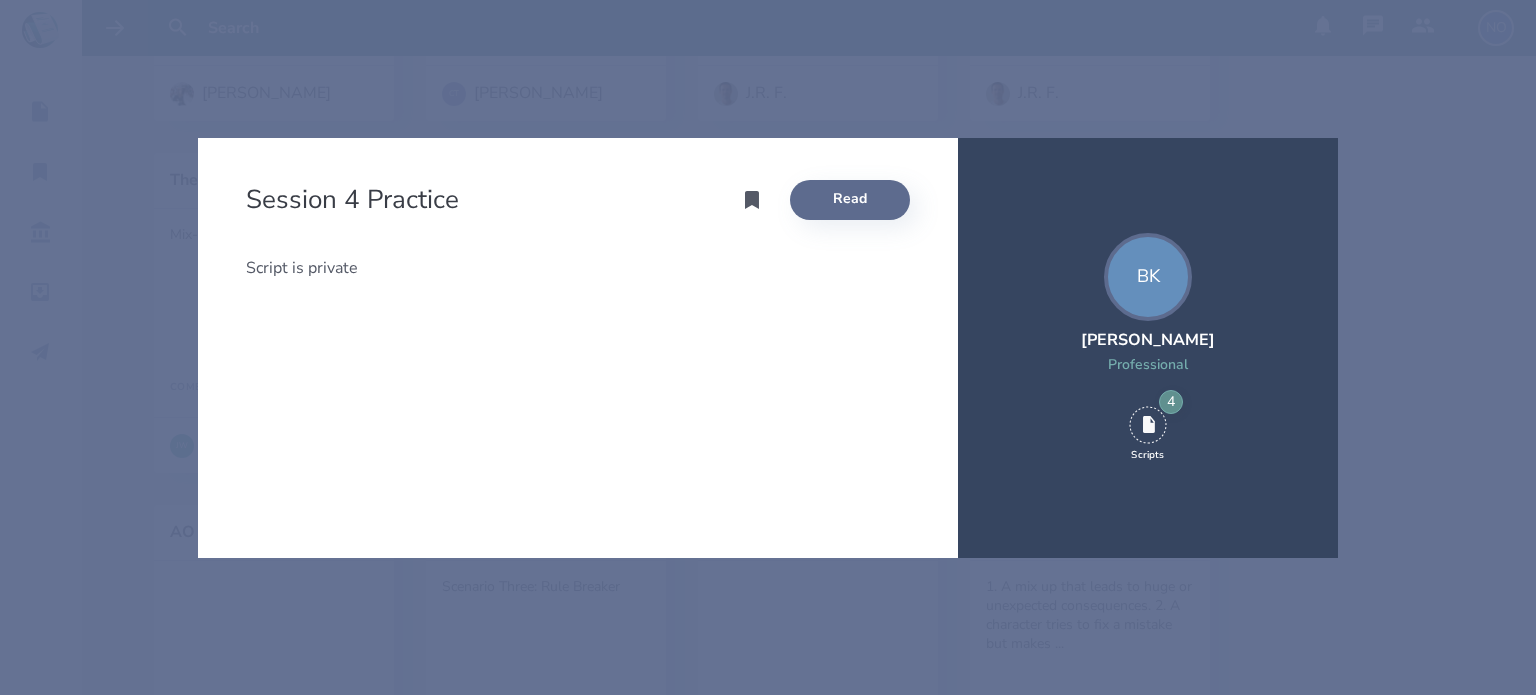 click on "Read" at bounding box center [850, 200] 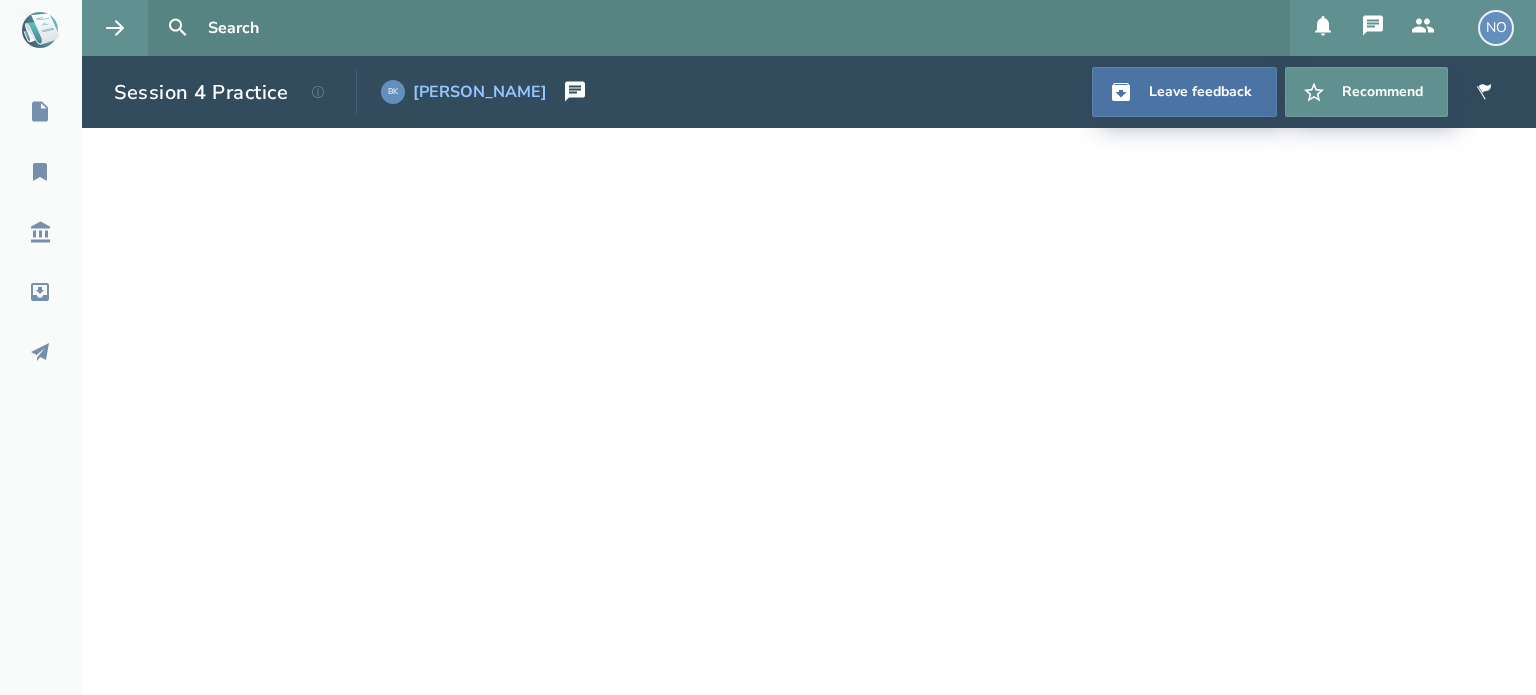 click on "[PERSON_NAME]" at bounding box center [480, 92] 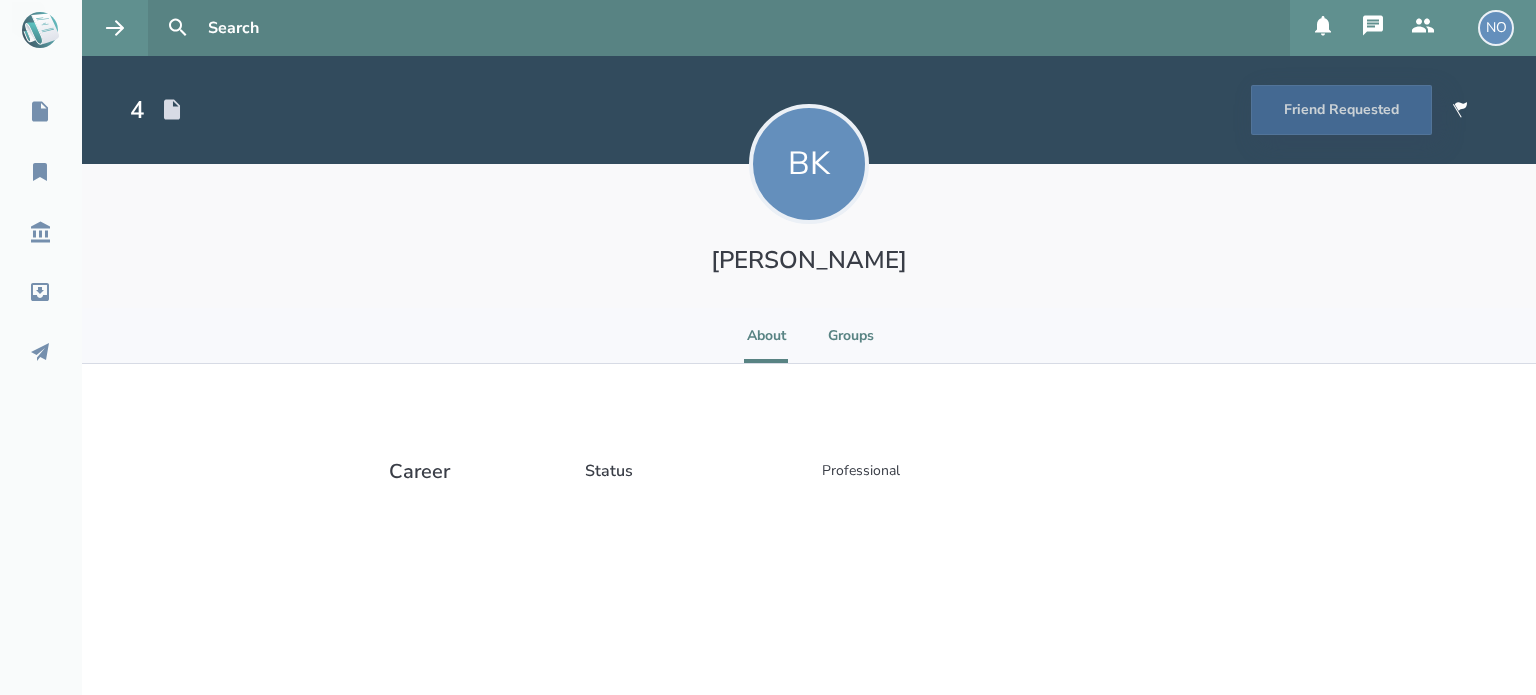 click on "Groups" at bounding box center [851, 335] 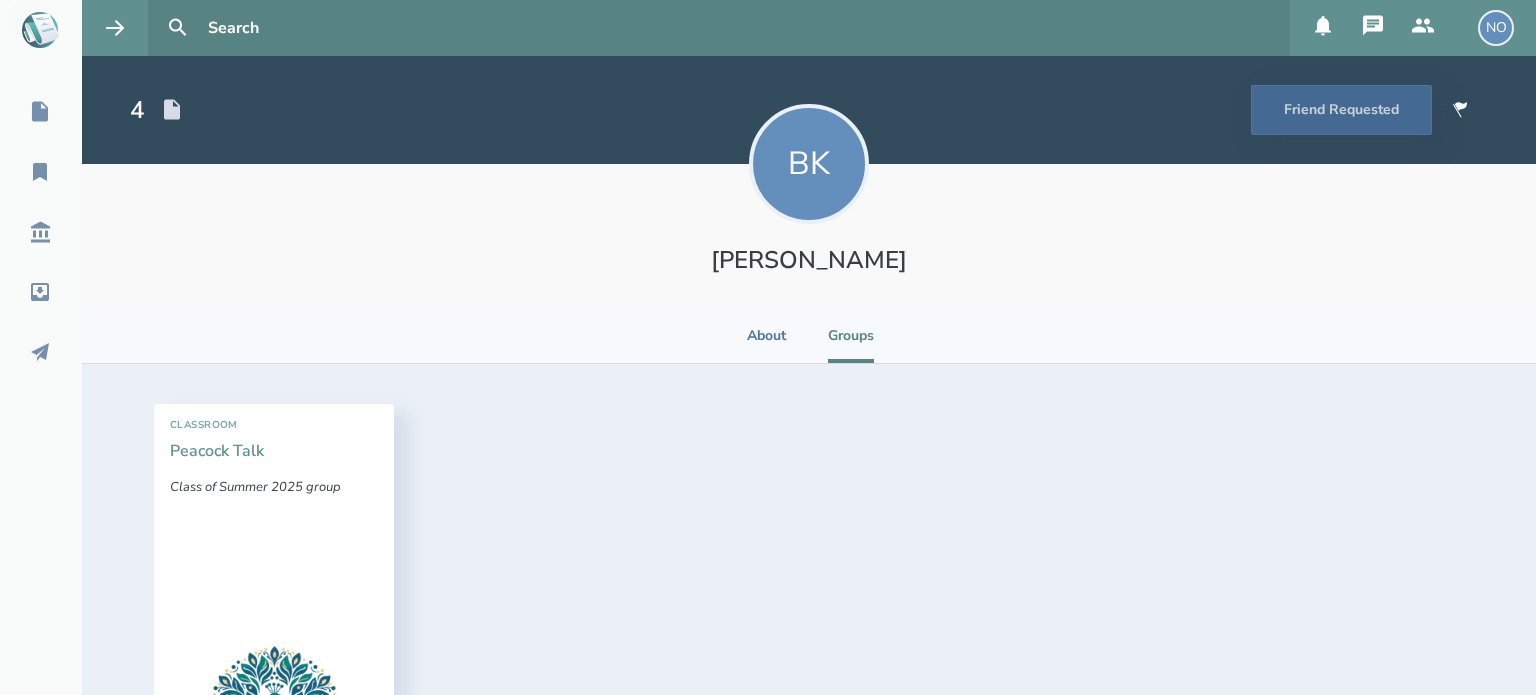 click on "Peacock Talk" at bounding box center (217, 451) 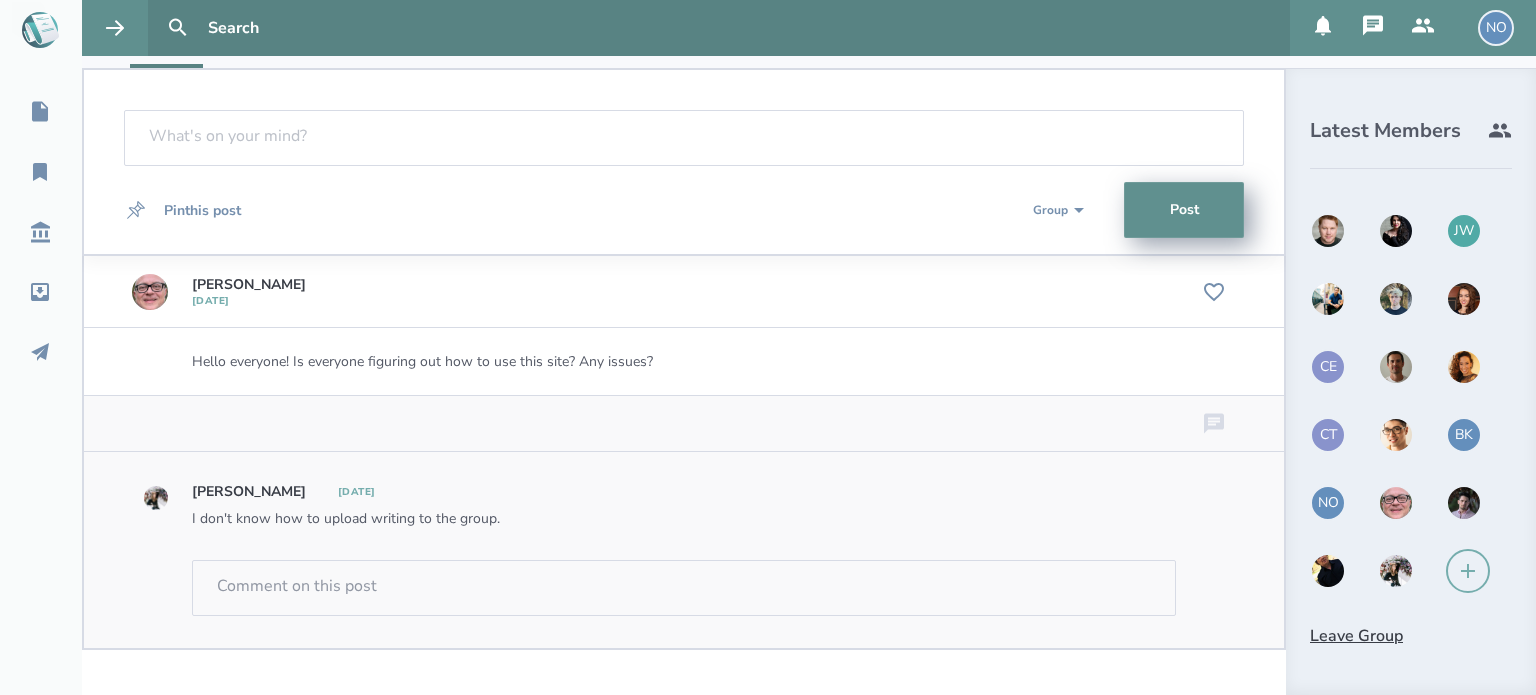 scroll, scrollTop: 0, scrollLeft: 0, axis: both 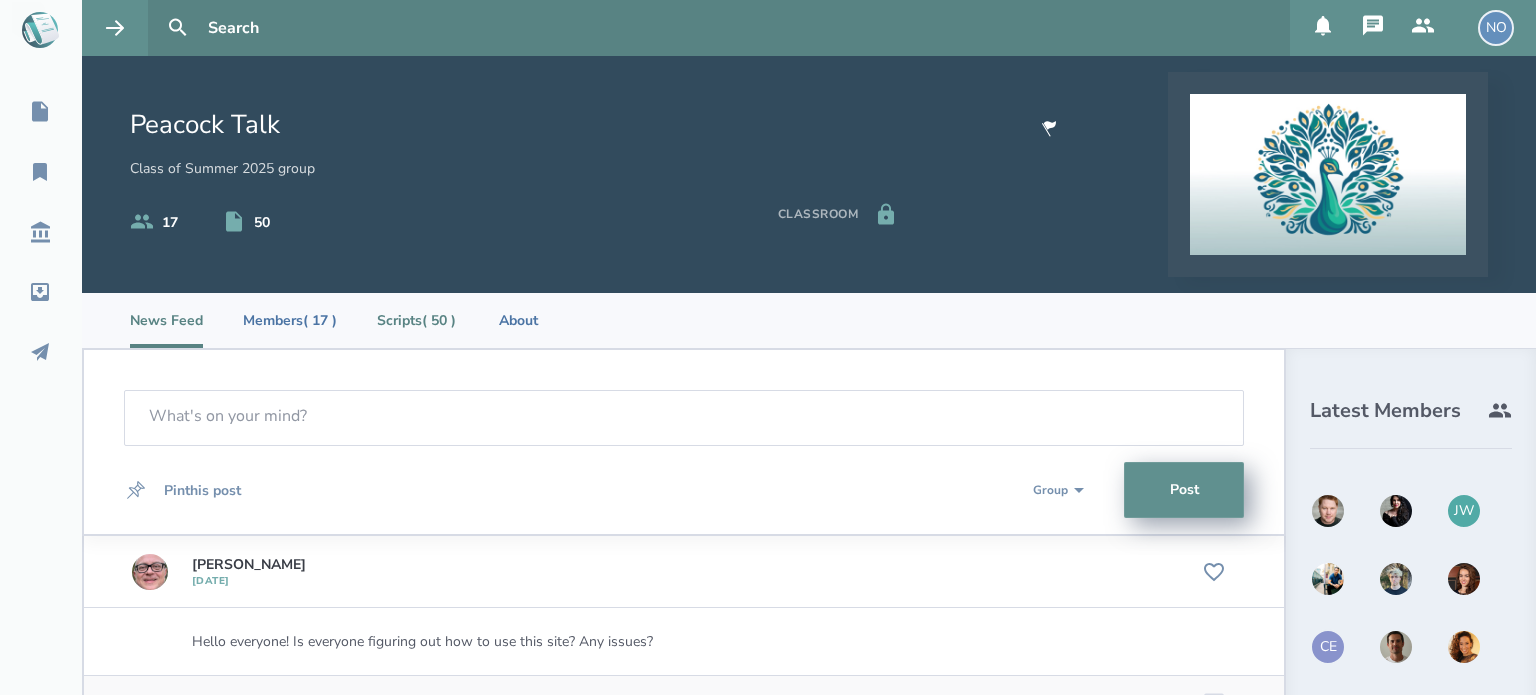 click on "Scripts  ( 50 )" at bounding box center (416, 320) 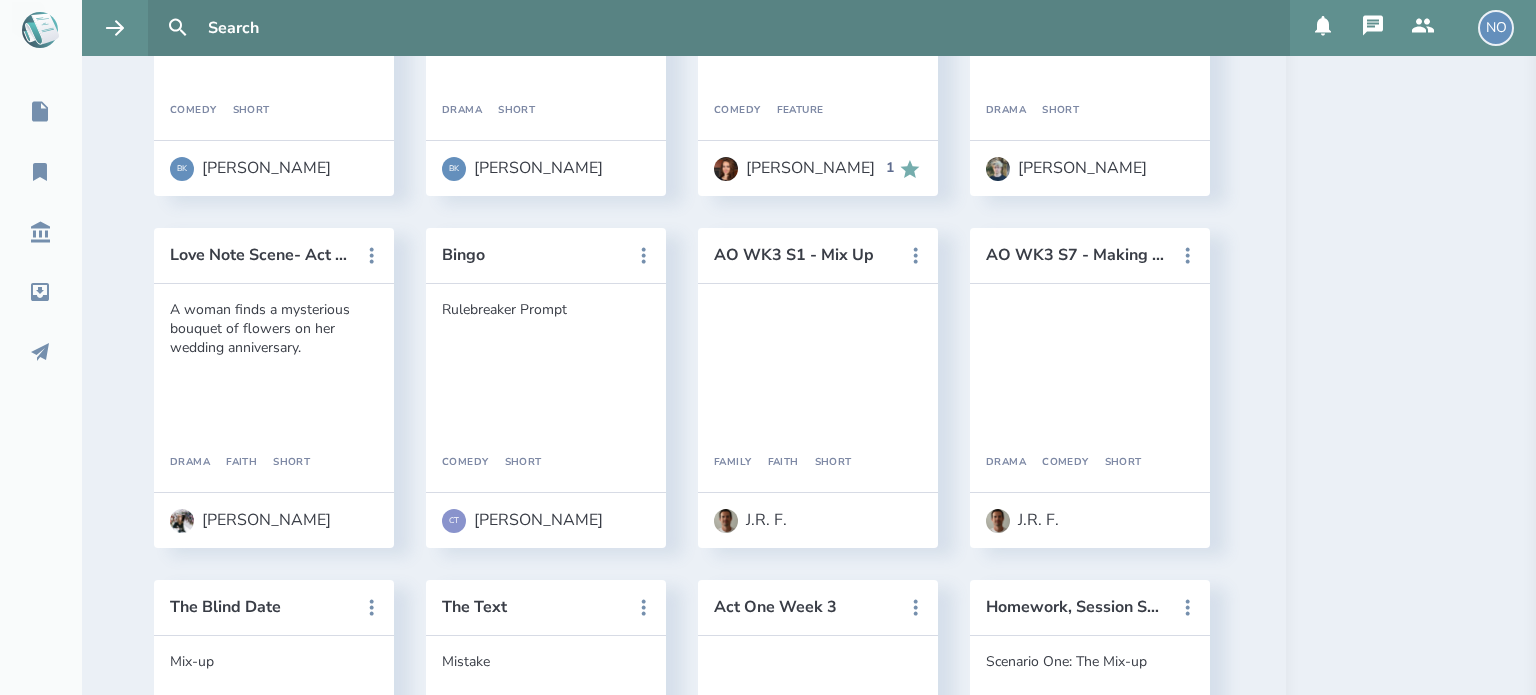 scroll, scrollTop: 2300, scrollLeft: 0, axis: vertical 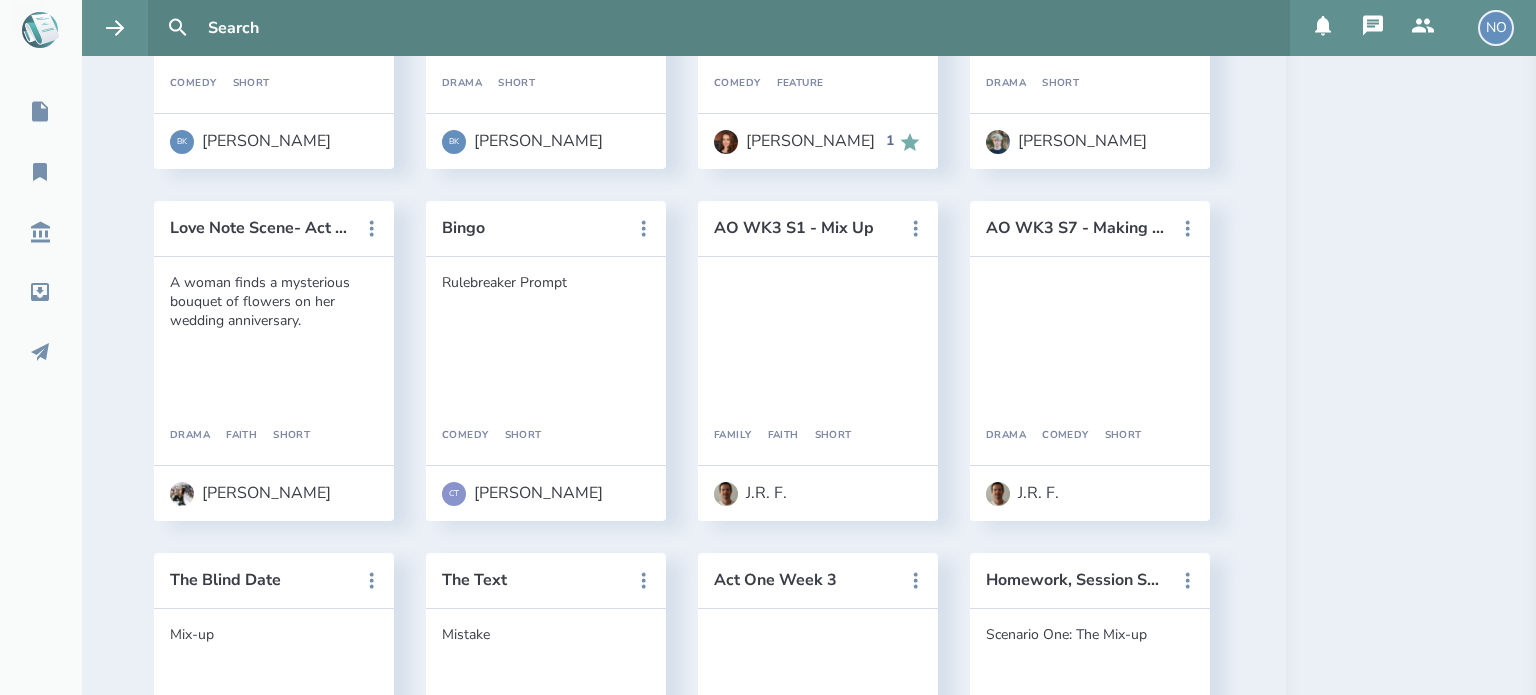 click on "Session 7 Prompt 1" at bounding box center (1076, -476) 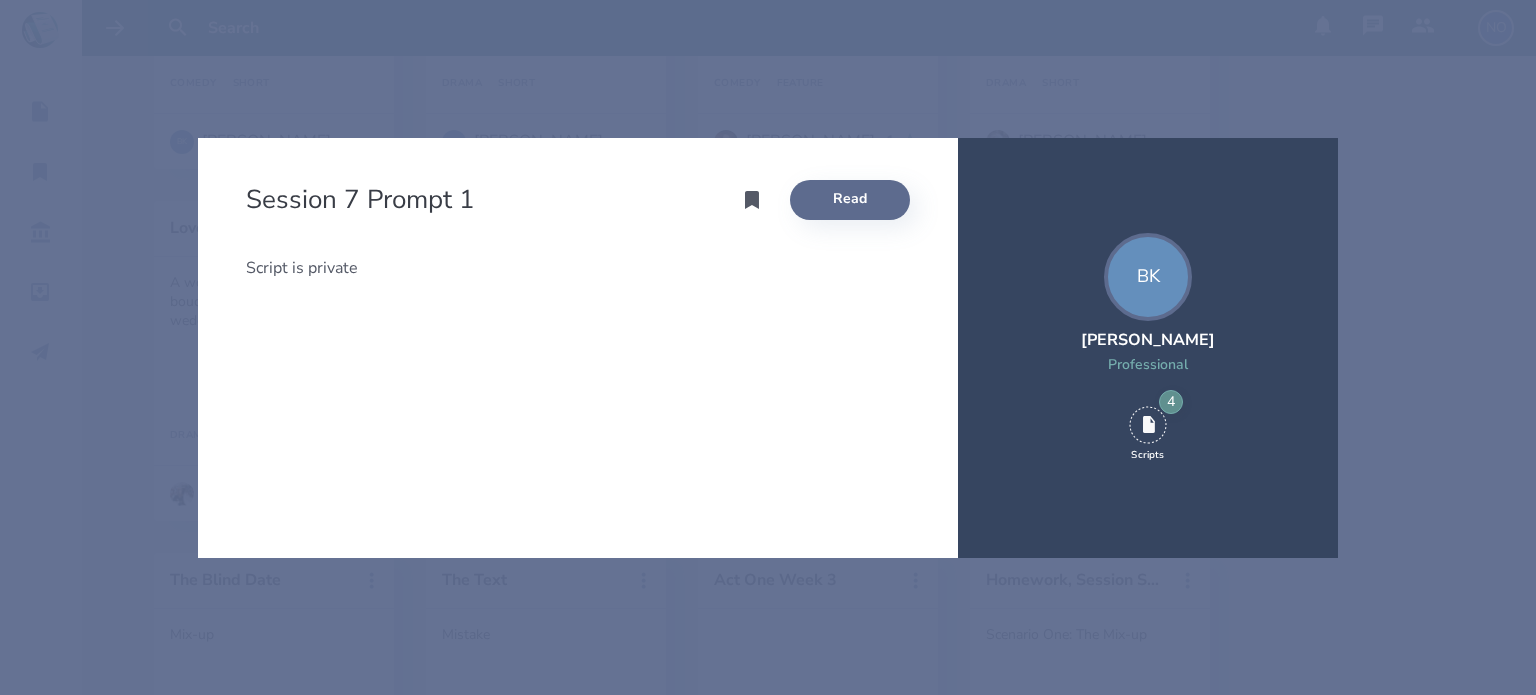 click on "Read" at bounding box center (850, 200) 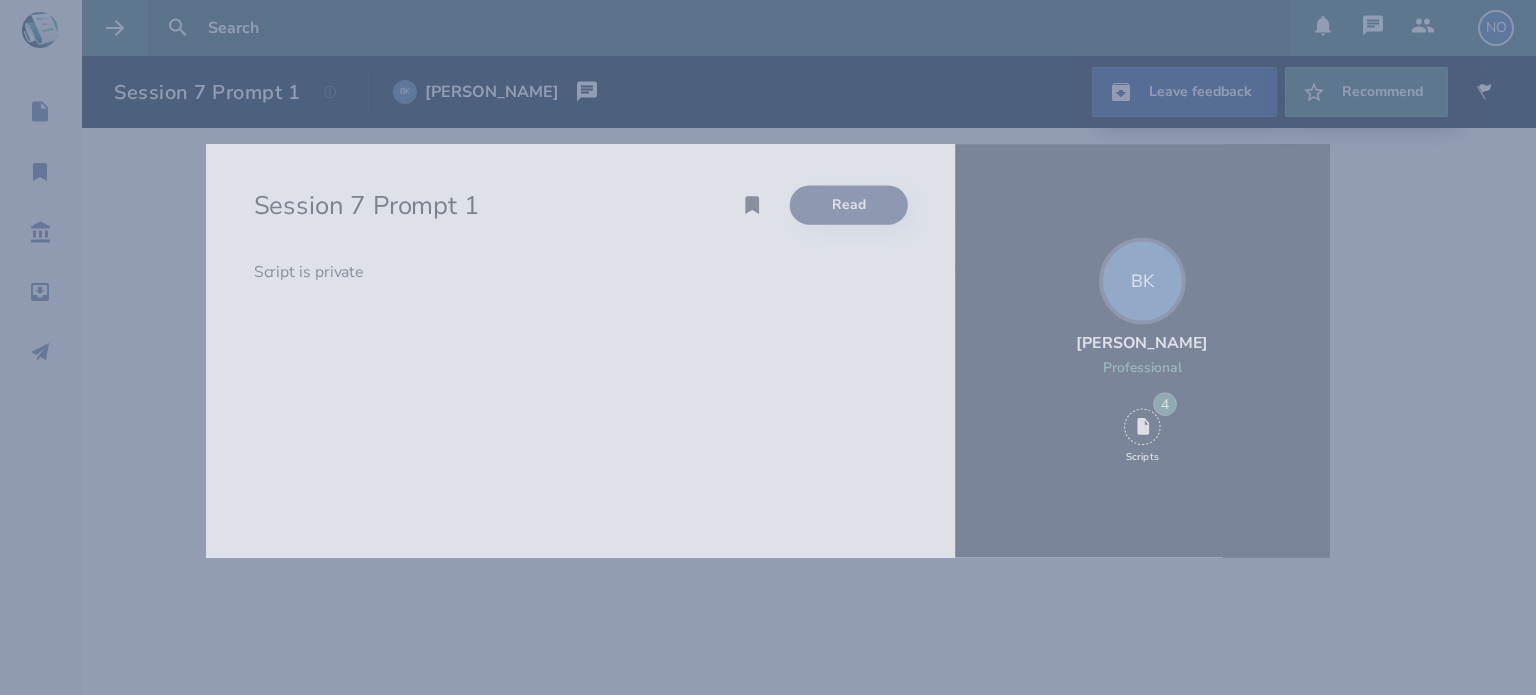 scroll, scrollTop: 0, scrollLeft: 0, axis: both 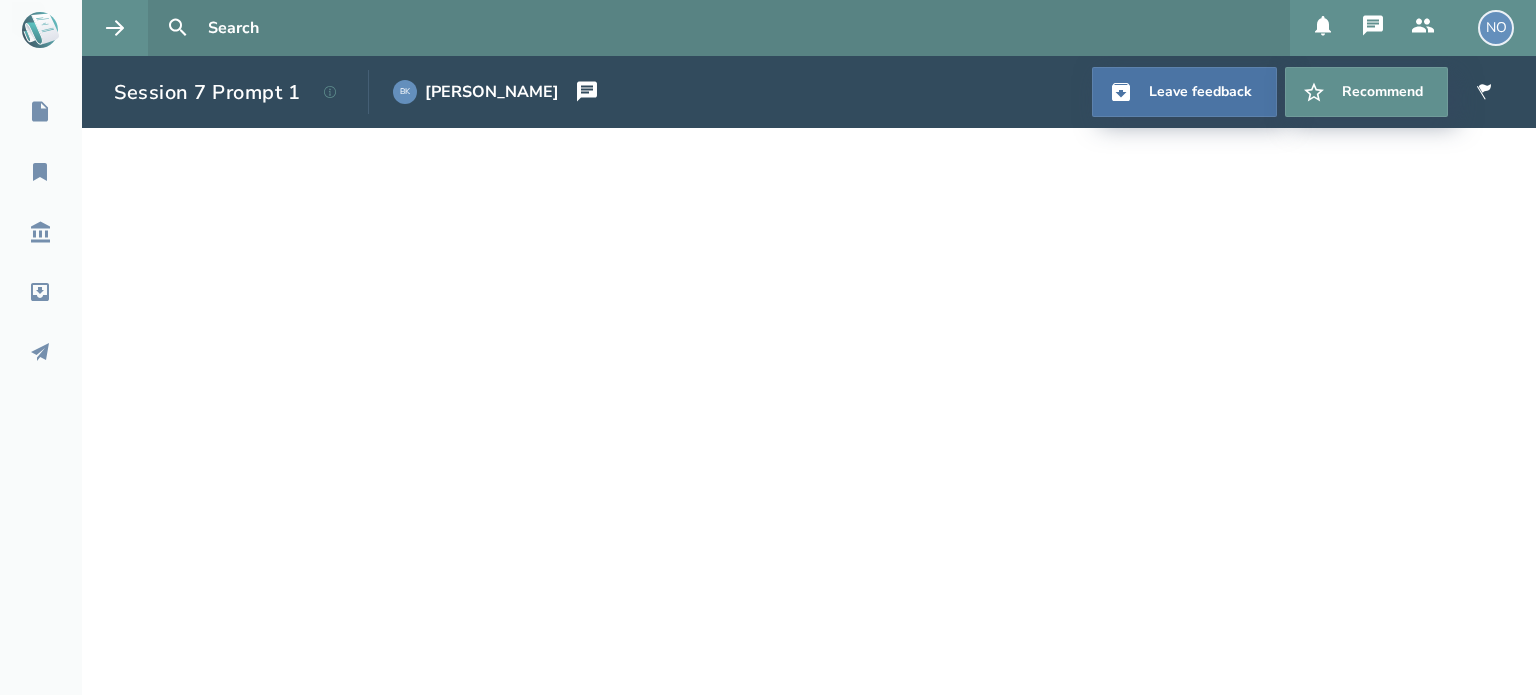 click 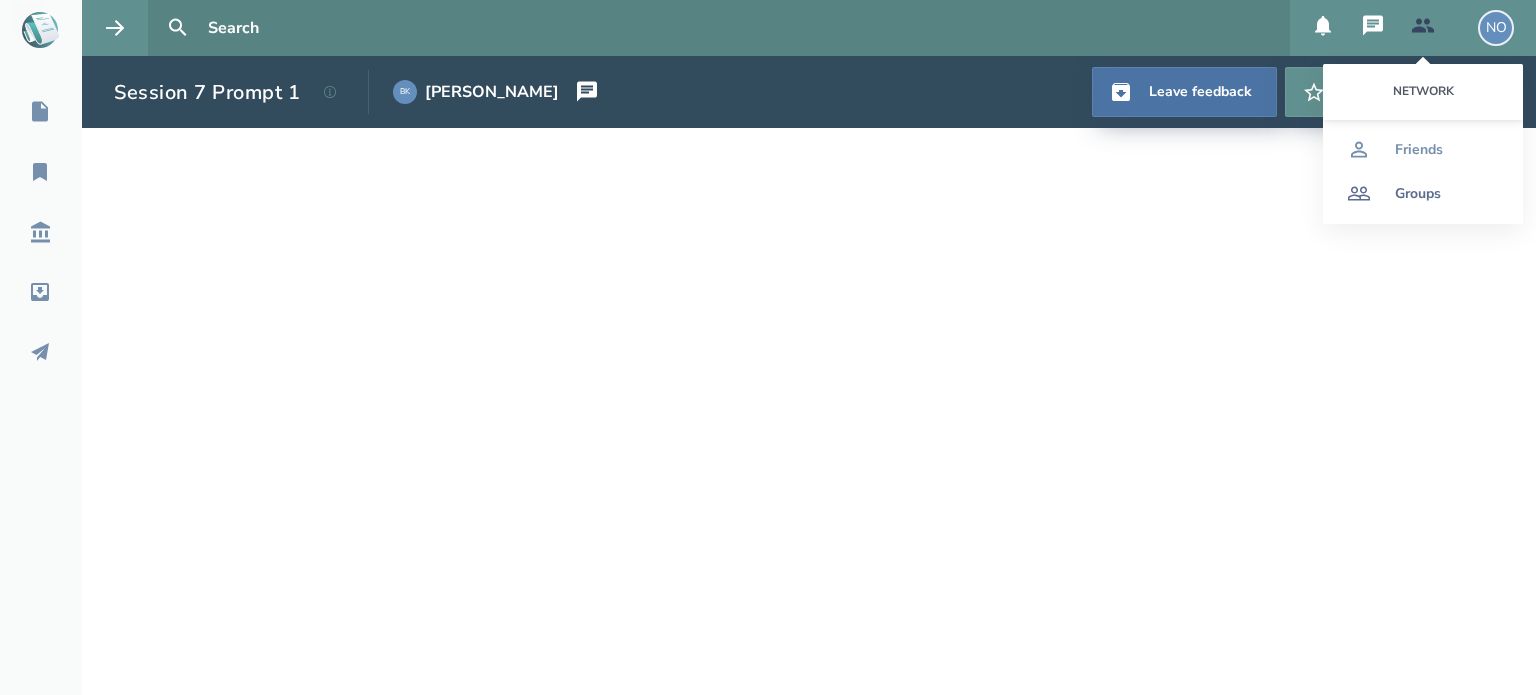 click on "Groups" at bounding box center (1418, 194) 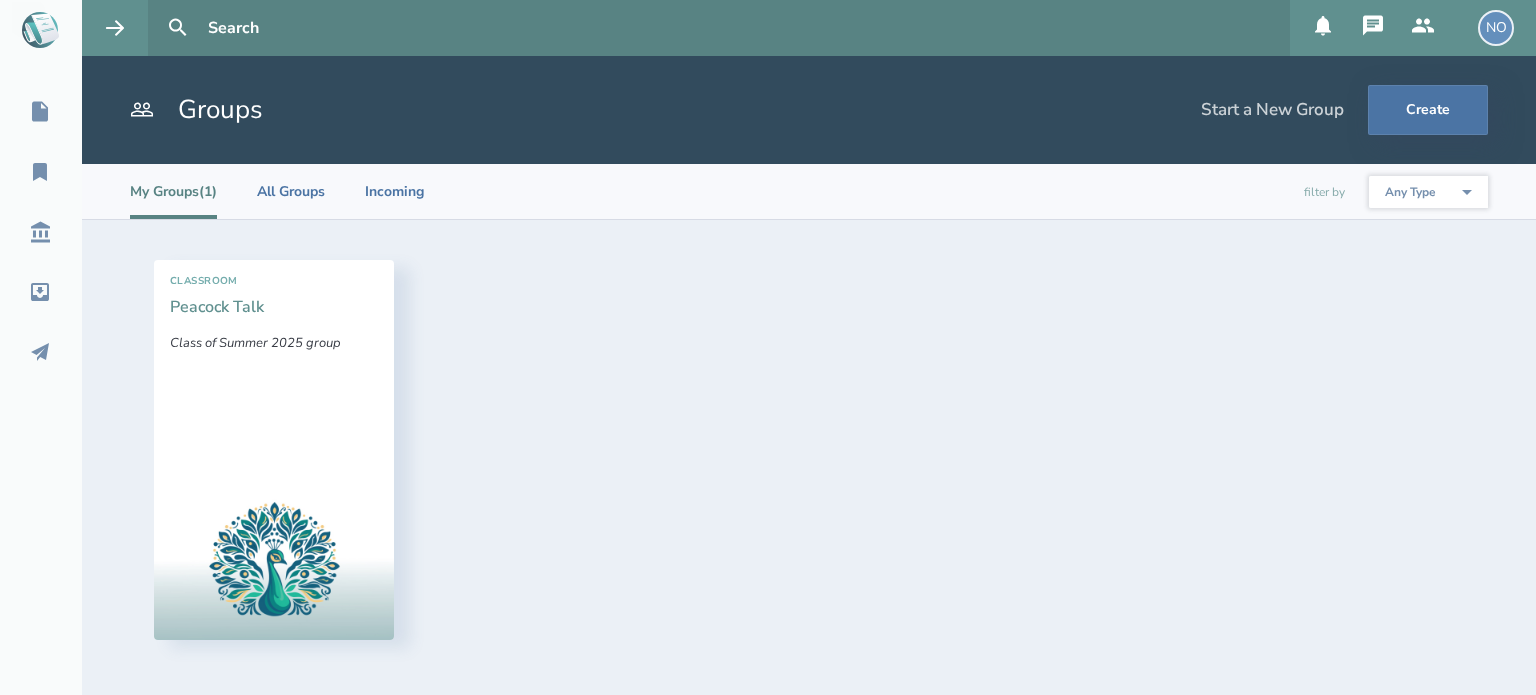 click on "Peacock Talk" at bounding box center [217, 307] 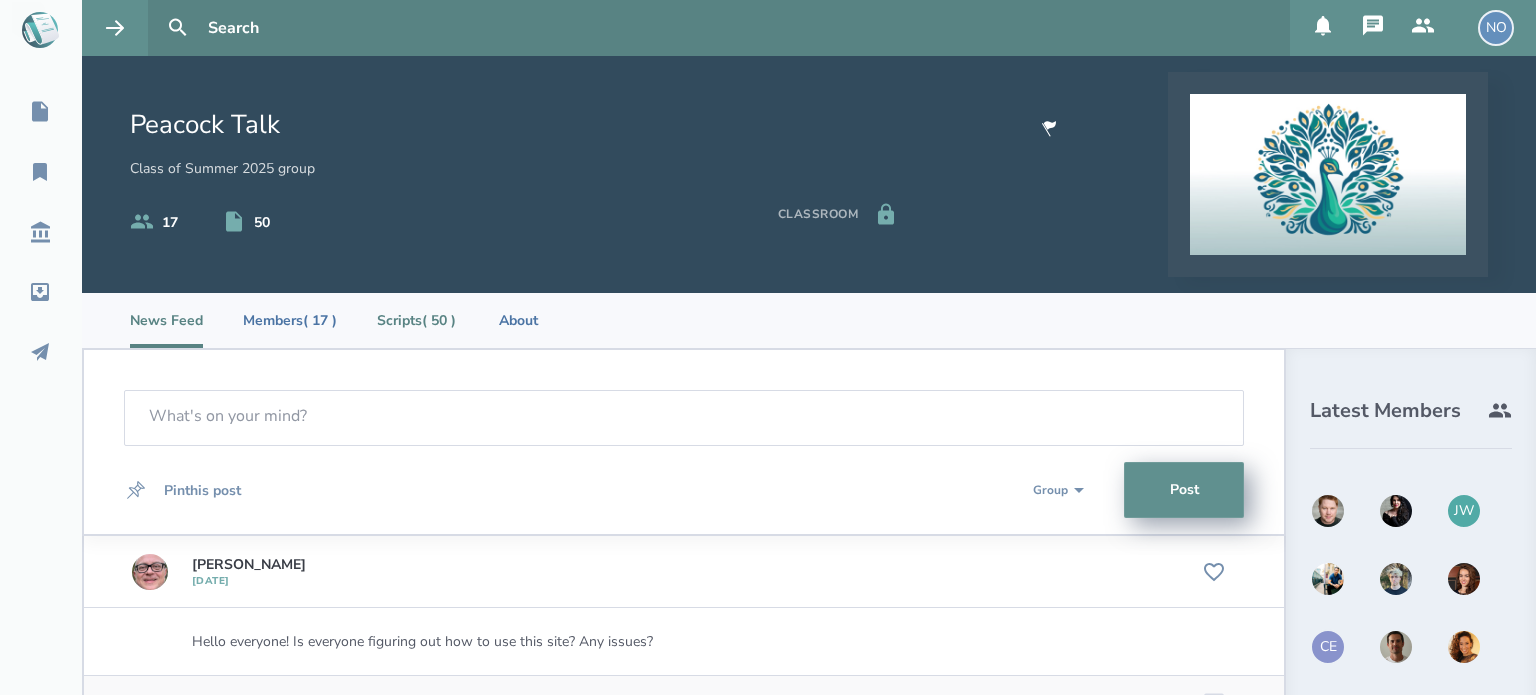 click on "Scripts  ( 50 )" at bounding box center (416, 320) 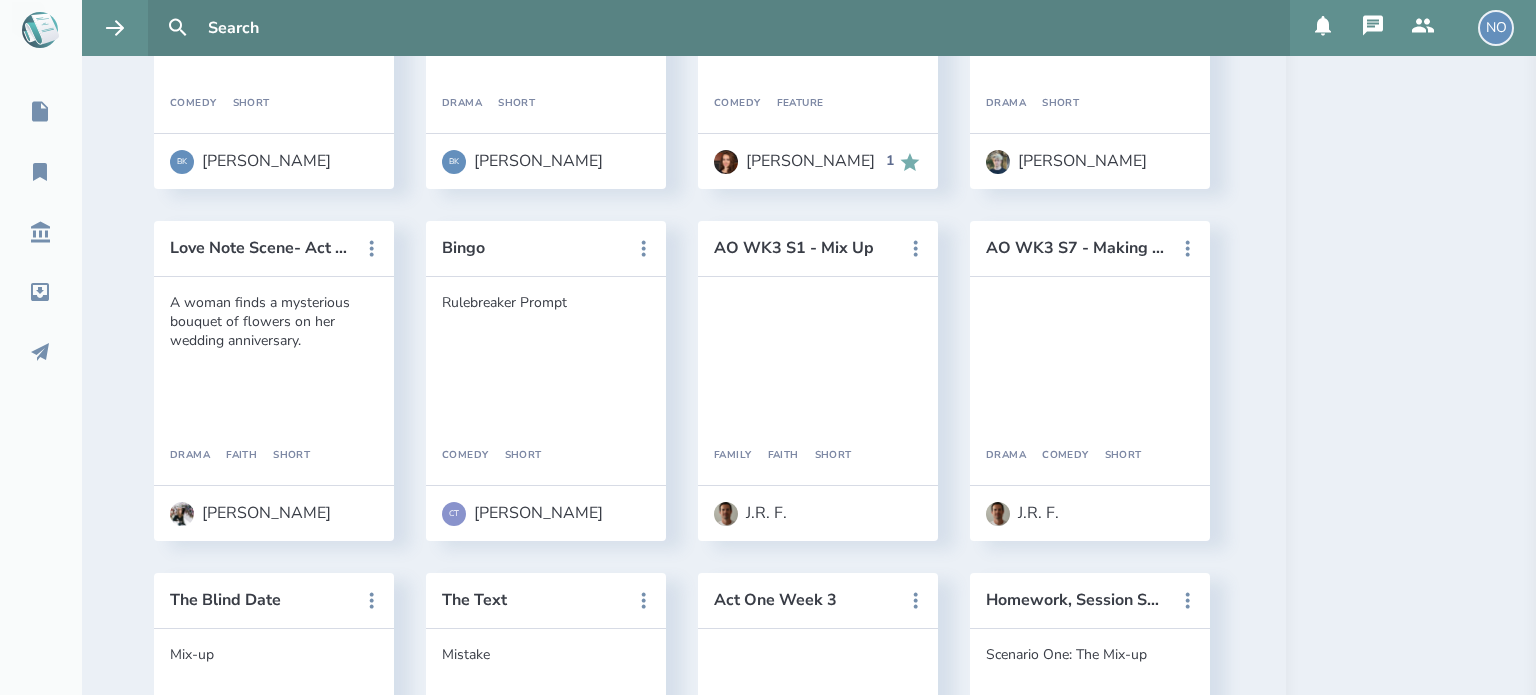 scroll, scrollTop: 2282, scrollLeft: 0, axis: vertical 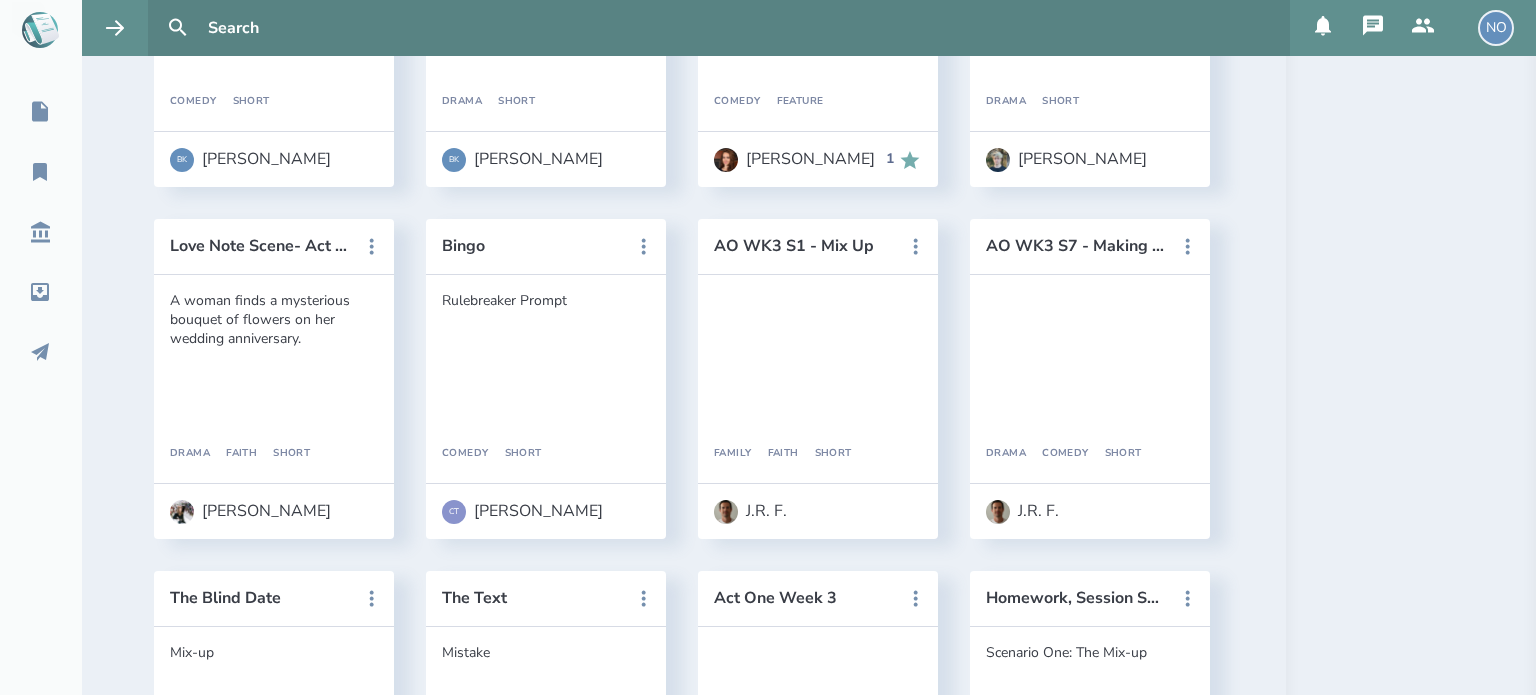click on "[PERSON_NAME]" at bounding box center [1082, -193] 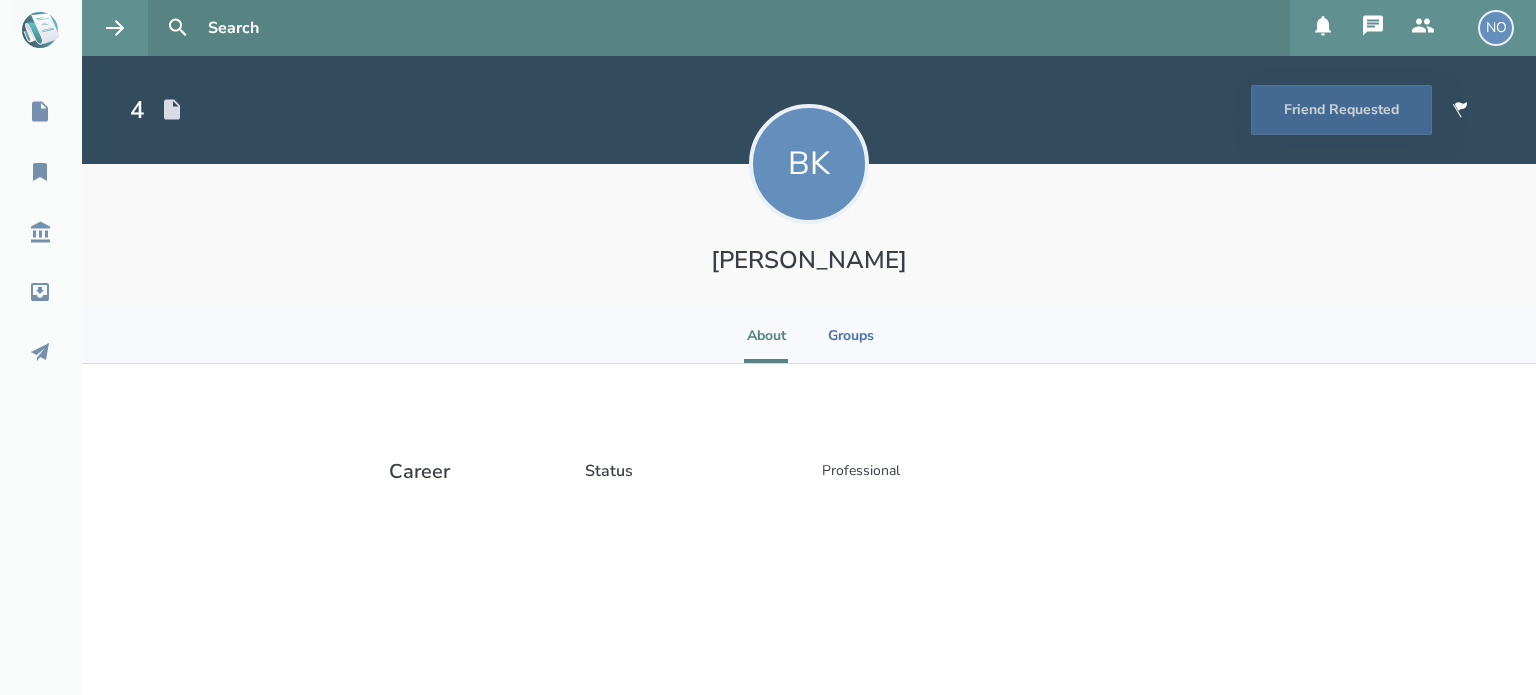 scroll, scrollTop: 0, scrollLeft: 0, axis: both 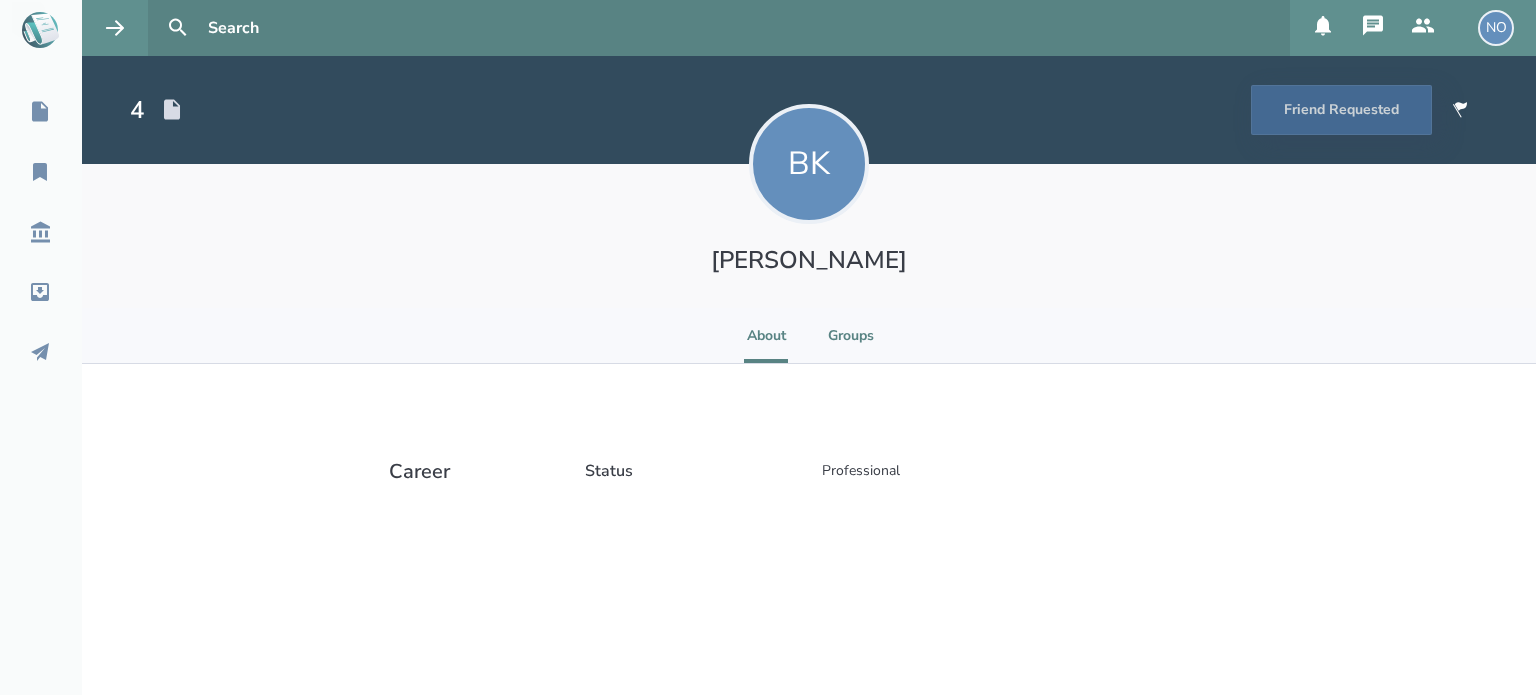 click on "Groups" at bounding box center [851, 335] 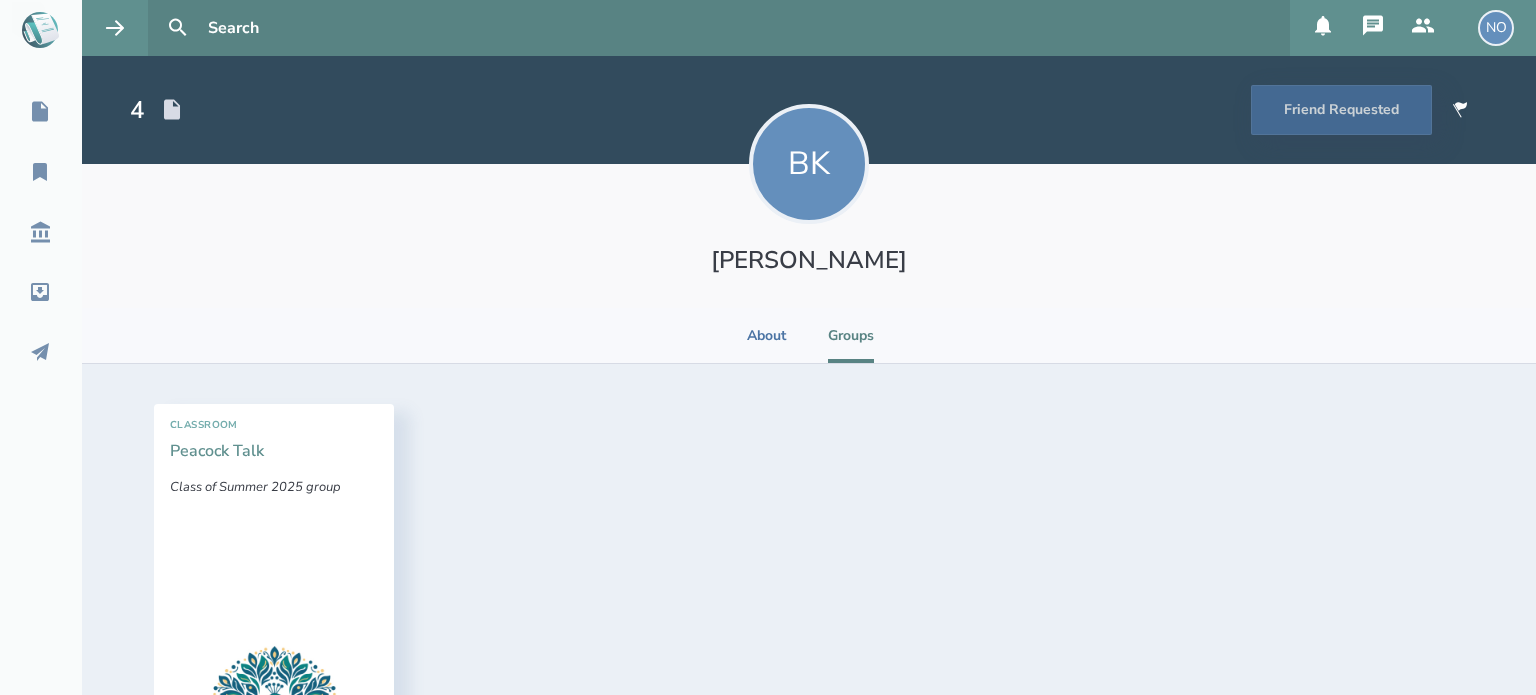click on "Peacock Talk" at bounding box center (217, 451) 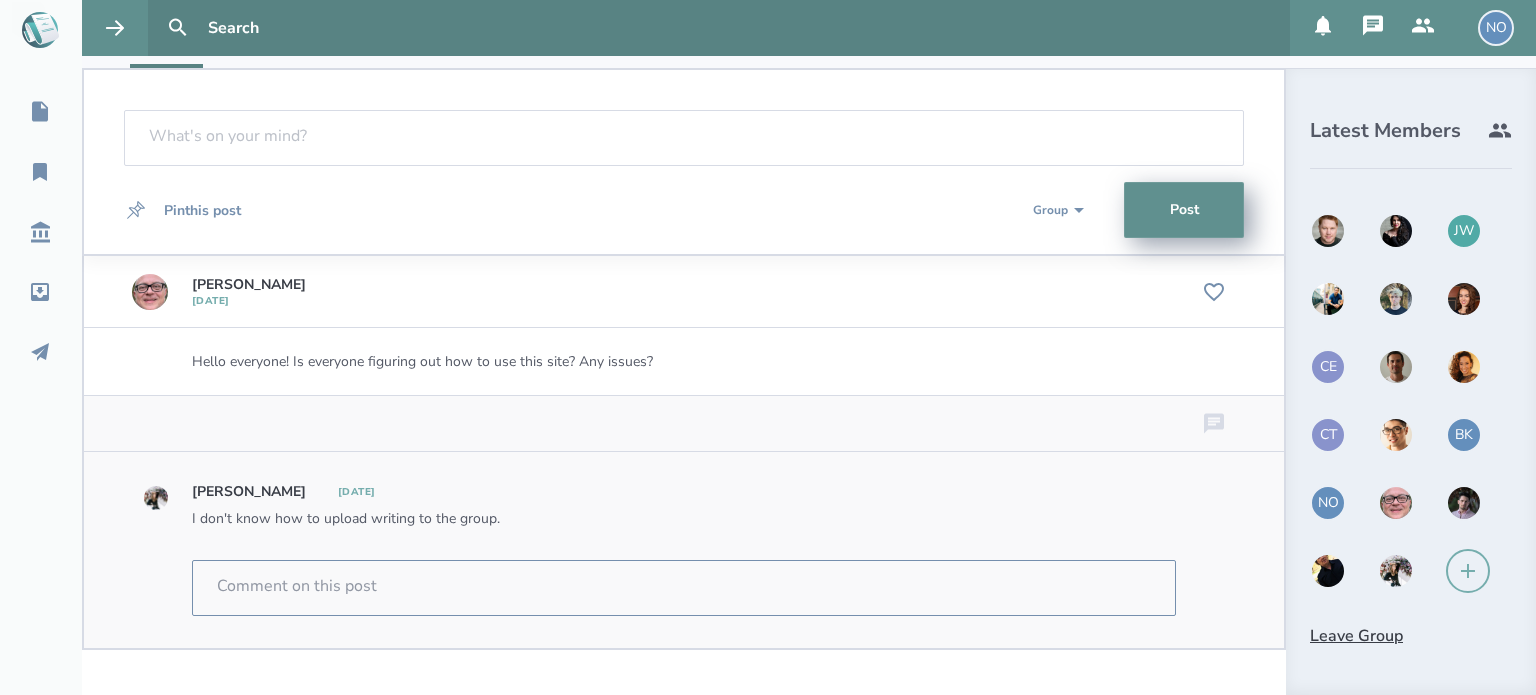 scroll, scrollTop: 0, scrollLeft: 0, axis: both 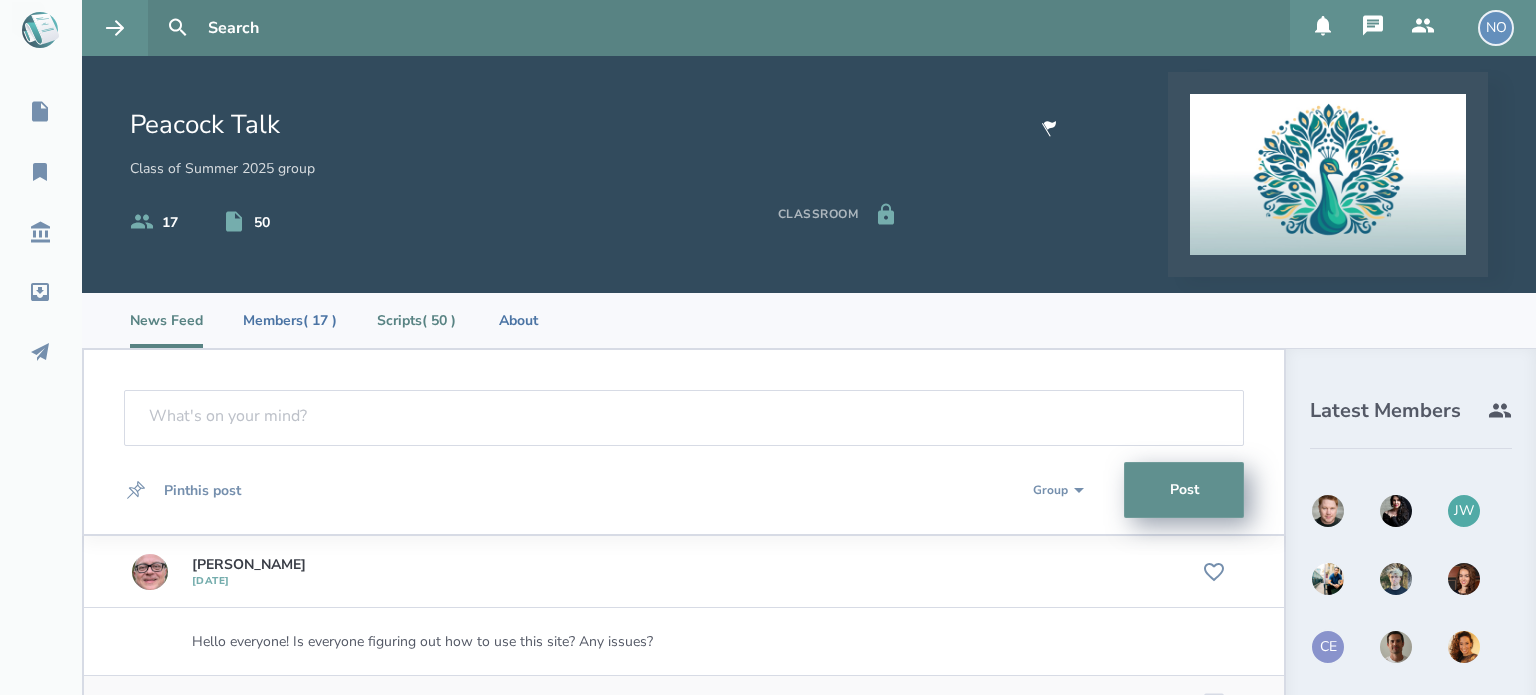 click on "Scripts  ( 50 )" at bounding box center (416, 320) 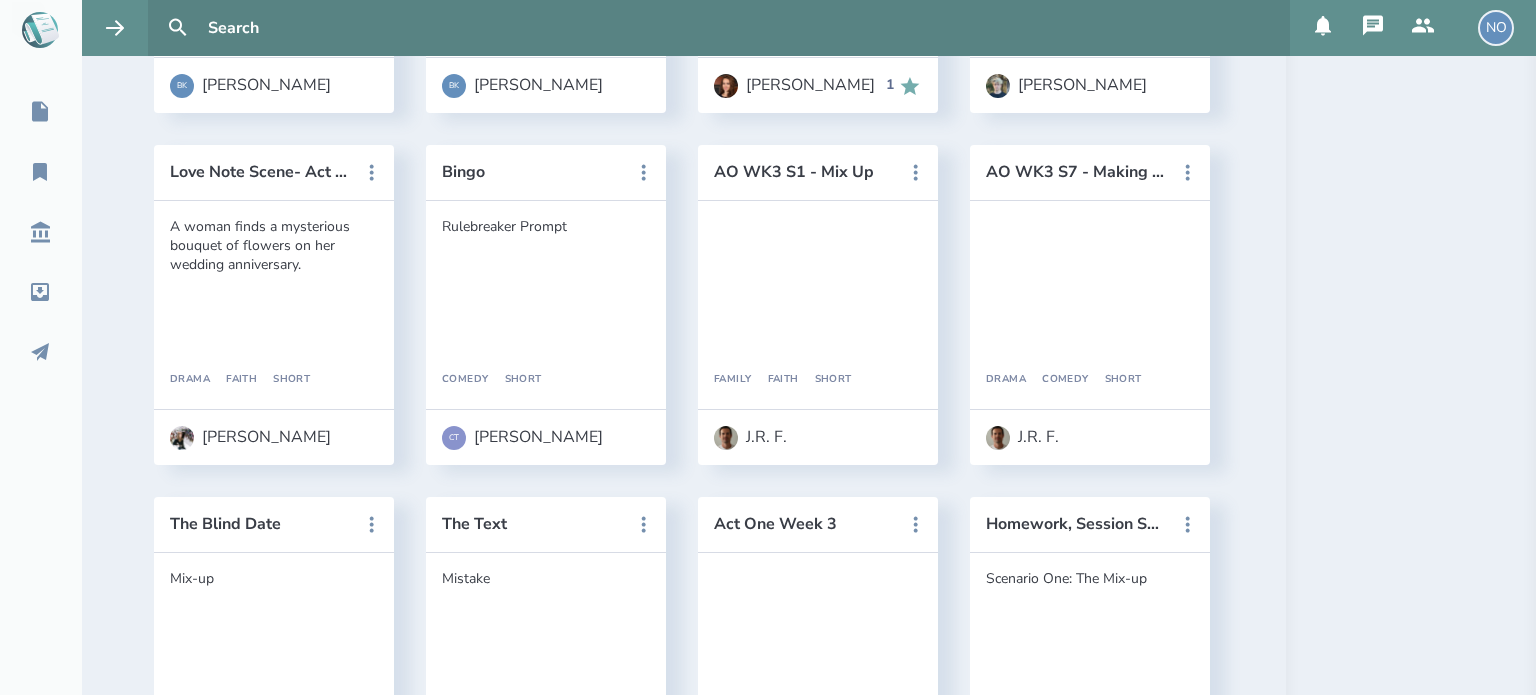 scroll, scrollTop: 2364, scrollLeft: 0, axis: vertical 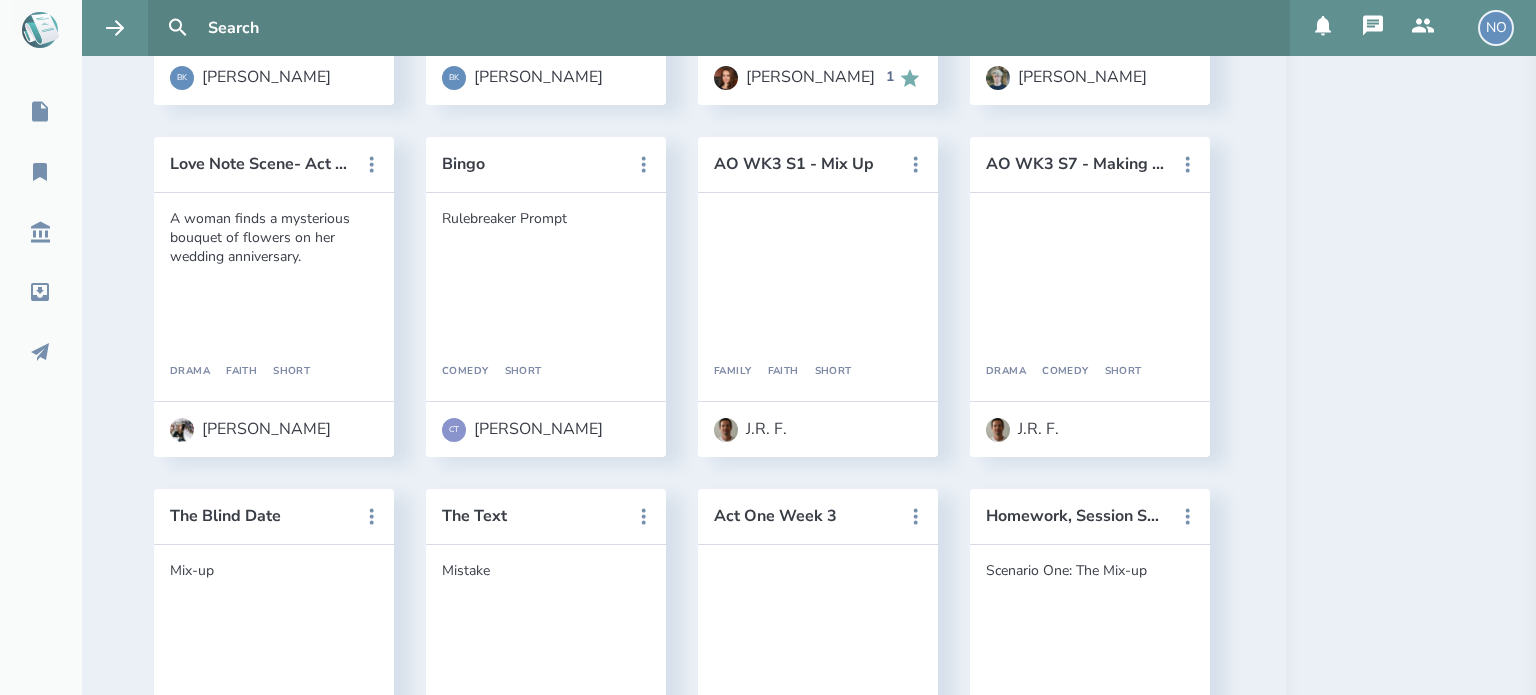 click on "Session 7 Prompt 2" at bounding box center [260, -188] 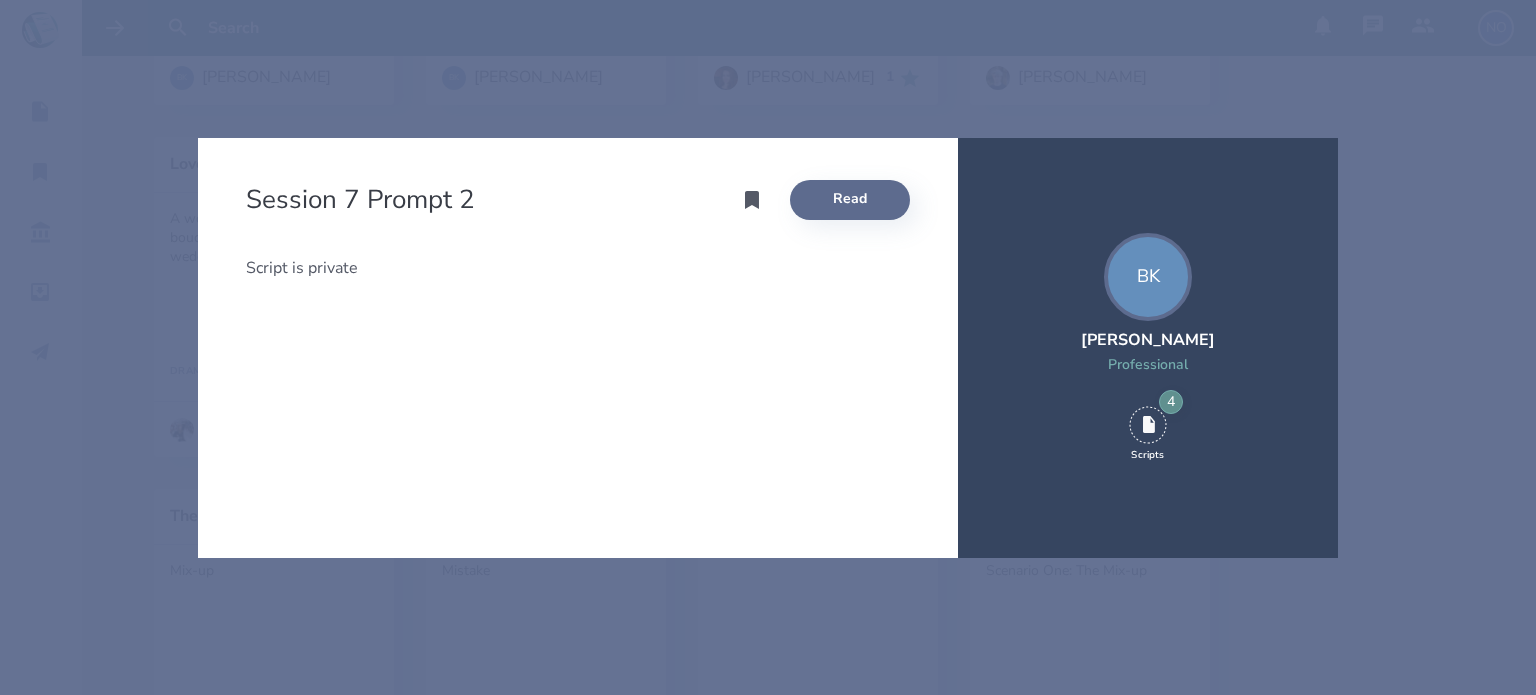 click on "Read" at bounding box center (850, 200) 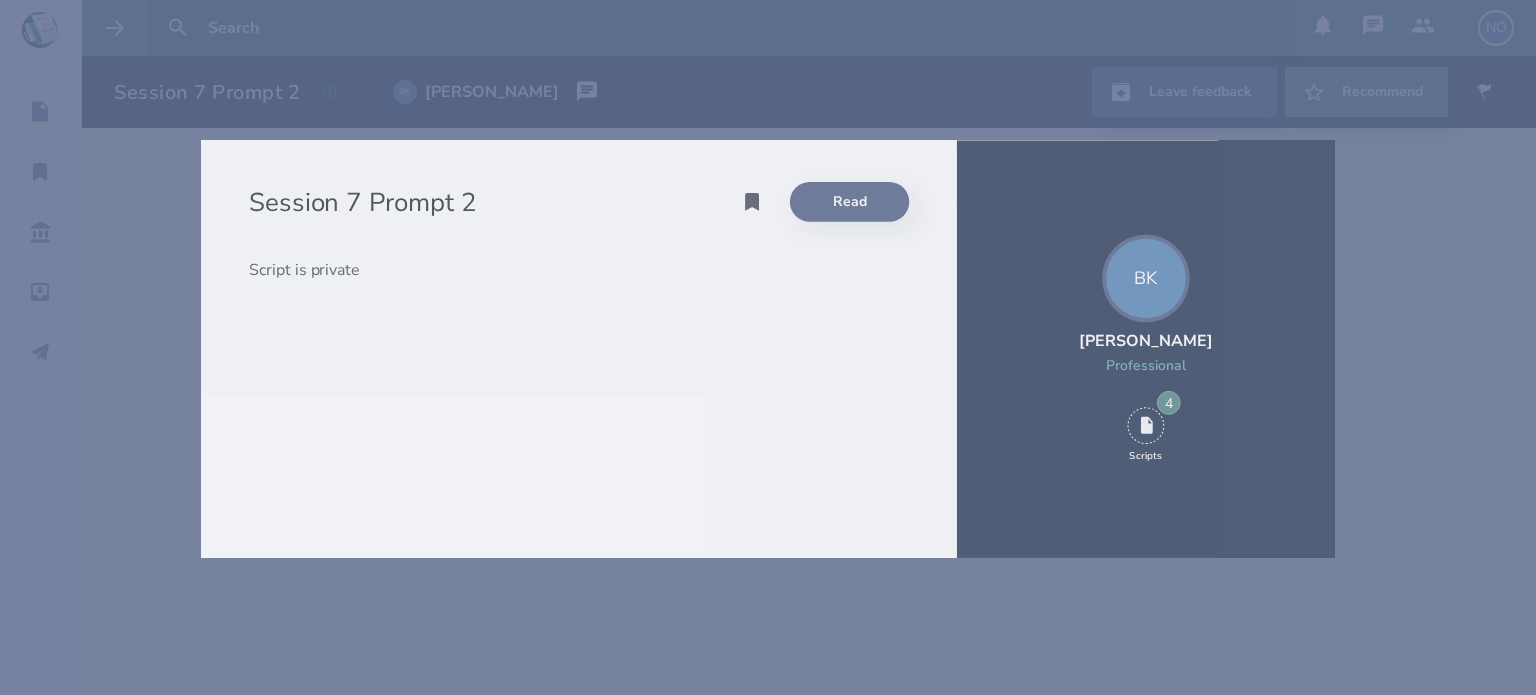 scroll, scrollTop: 0, scrollLeft: 0, axis: both 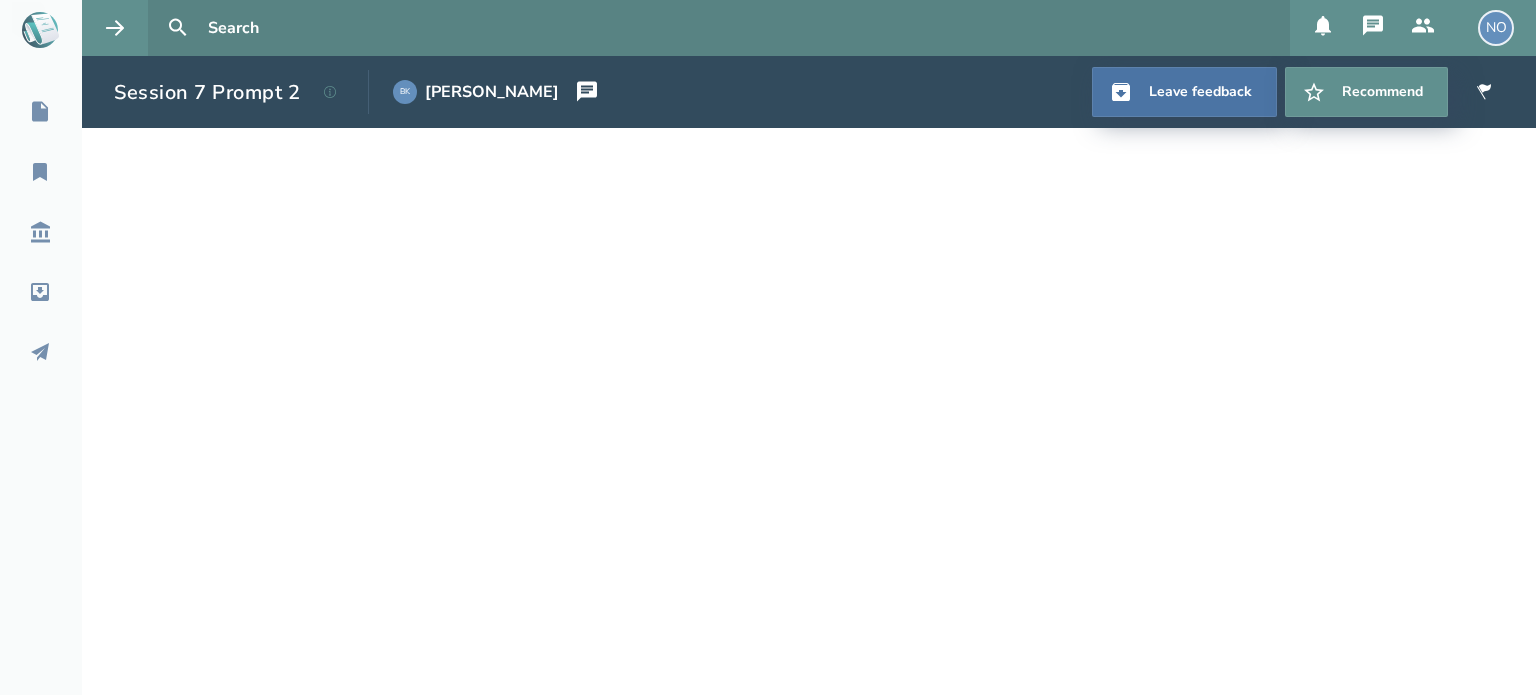 click 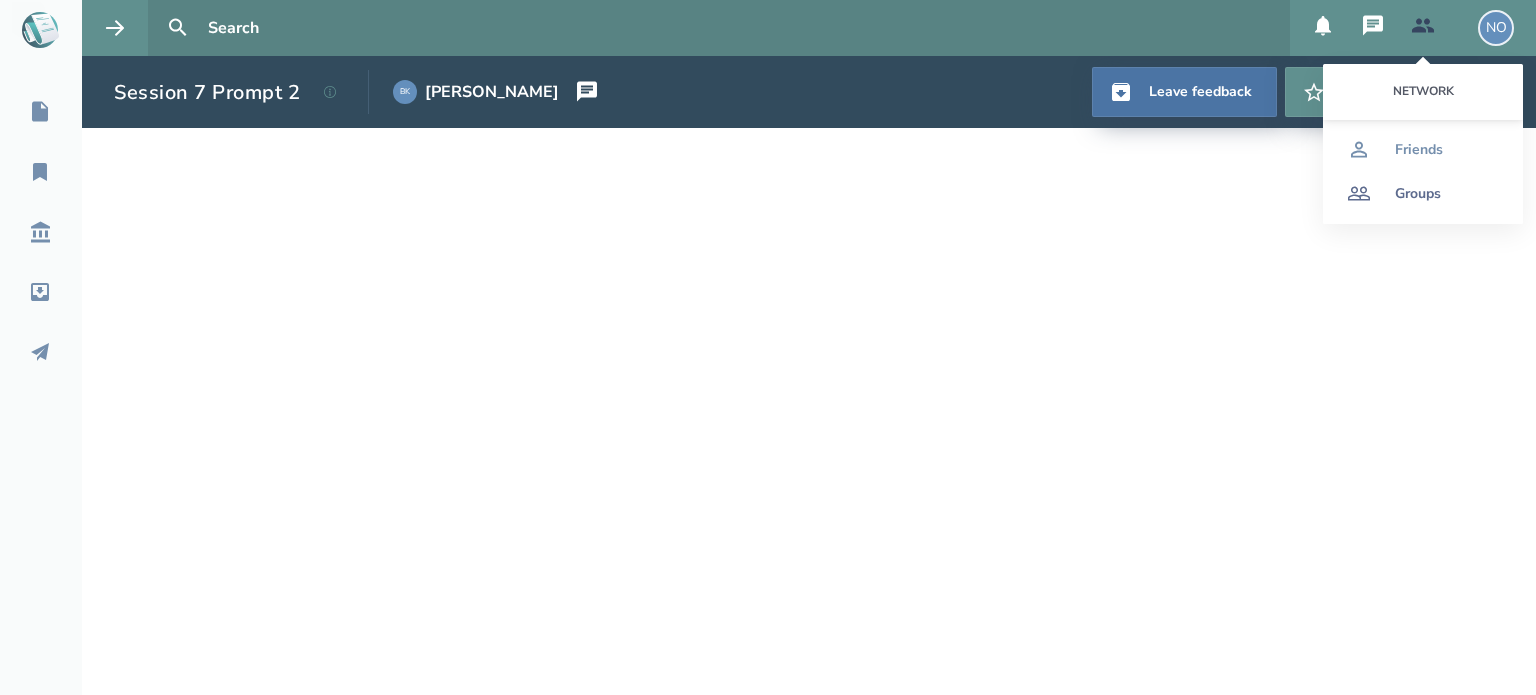 click on "Groups" at bounding box center [1418, 194] 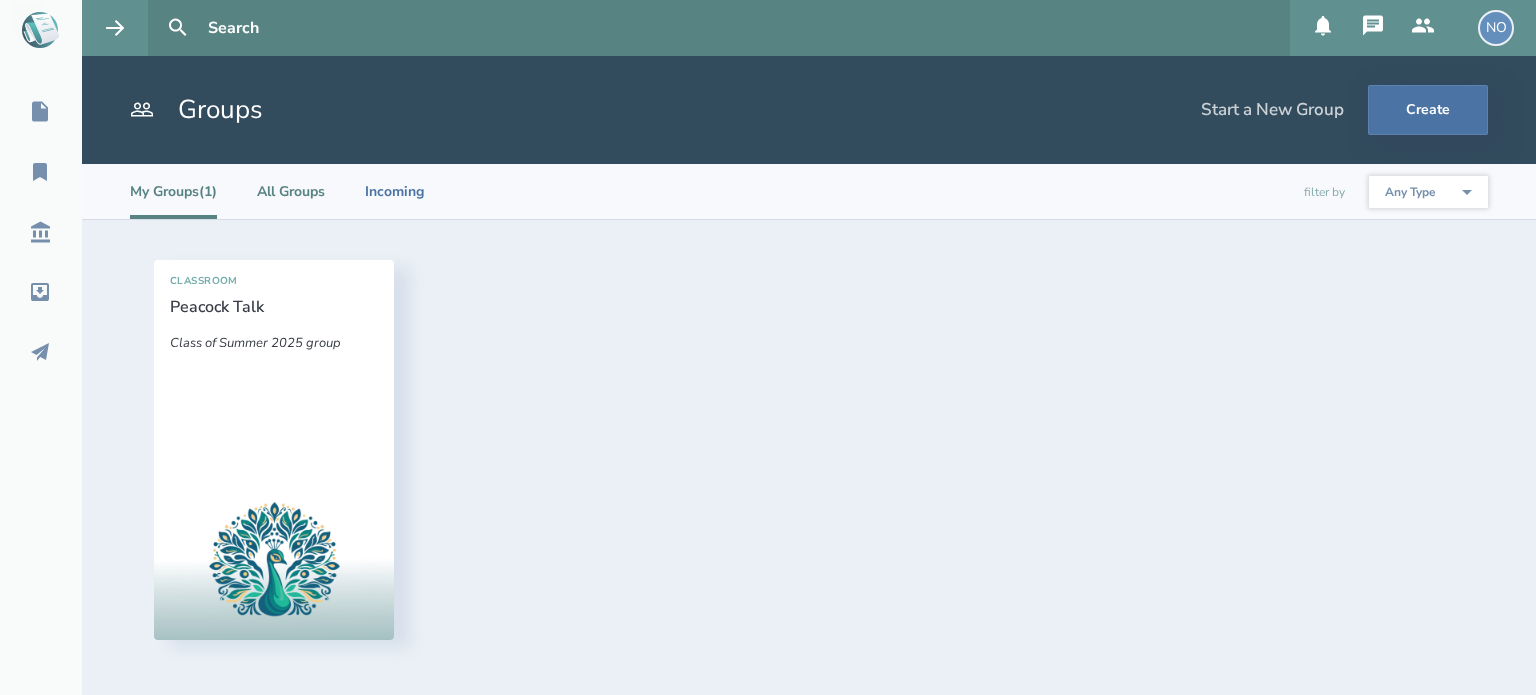 click on "All Groups" at bounding box center [291, 191] 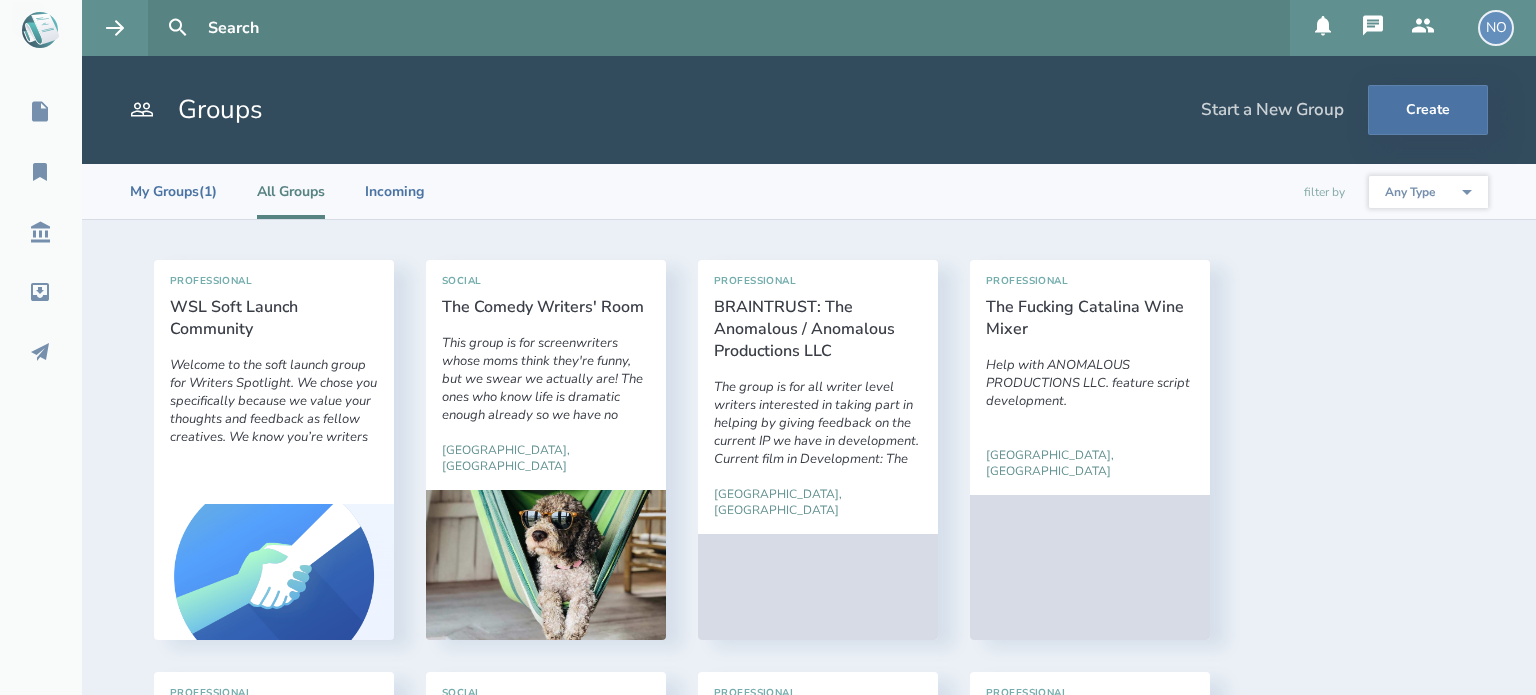 click 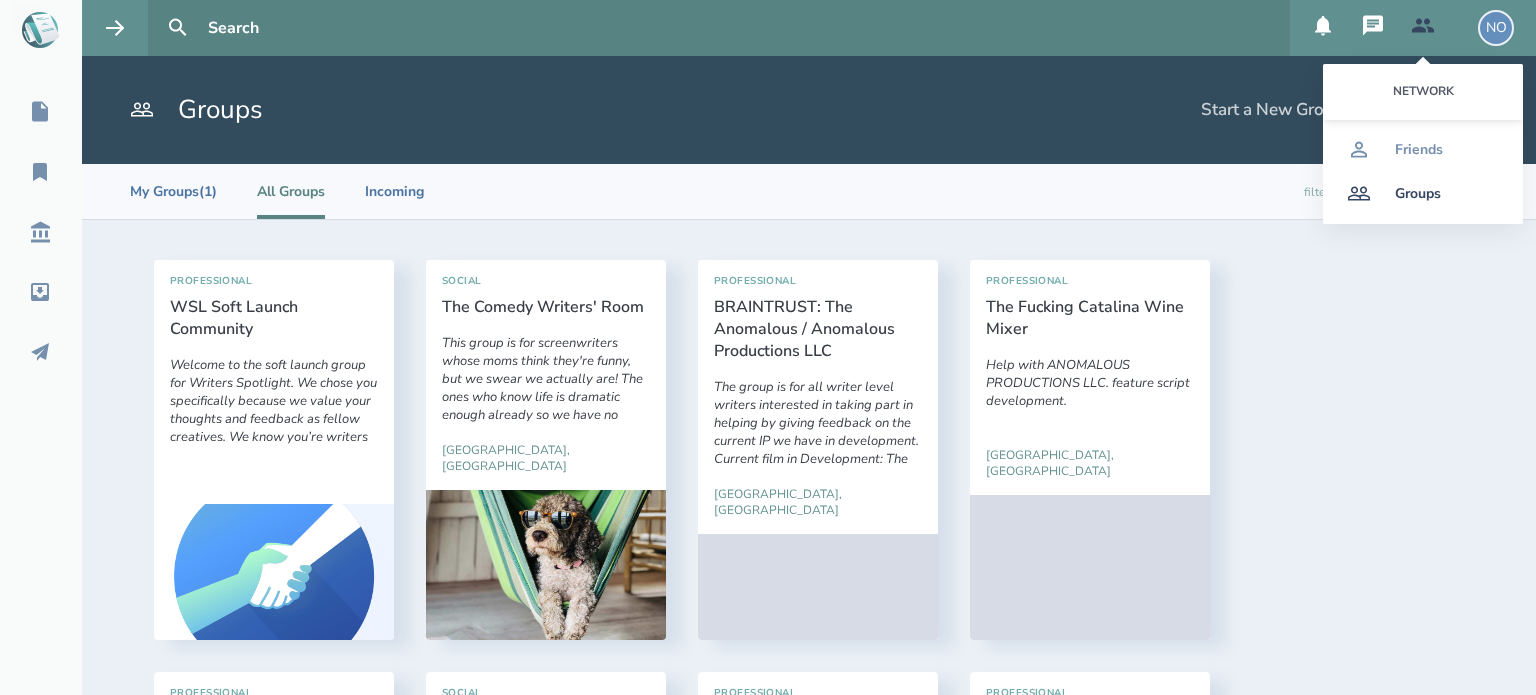 click on "Groups" at bounding box center (1418, 194) 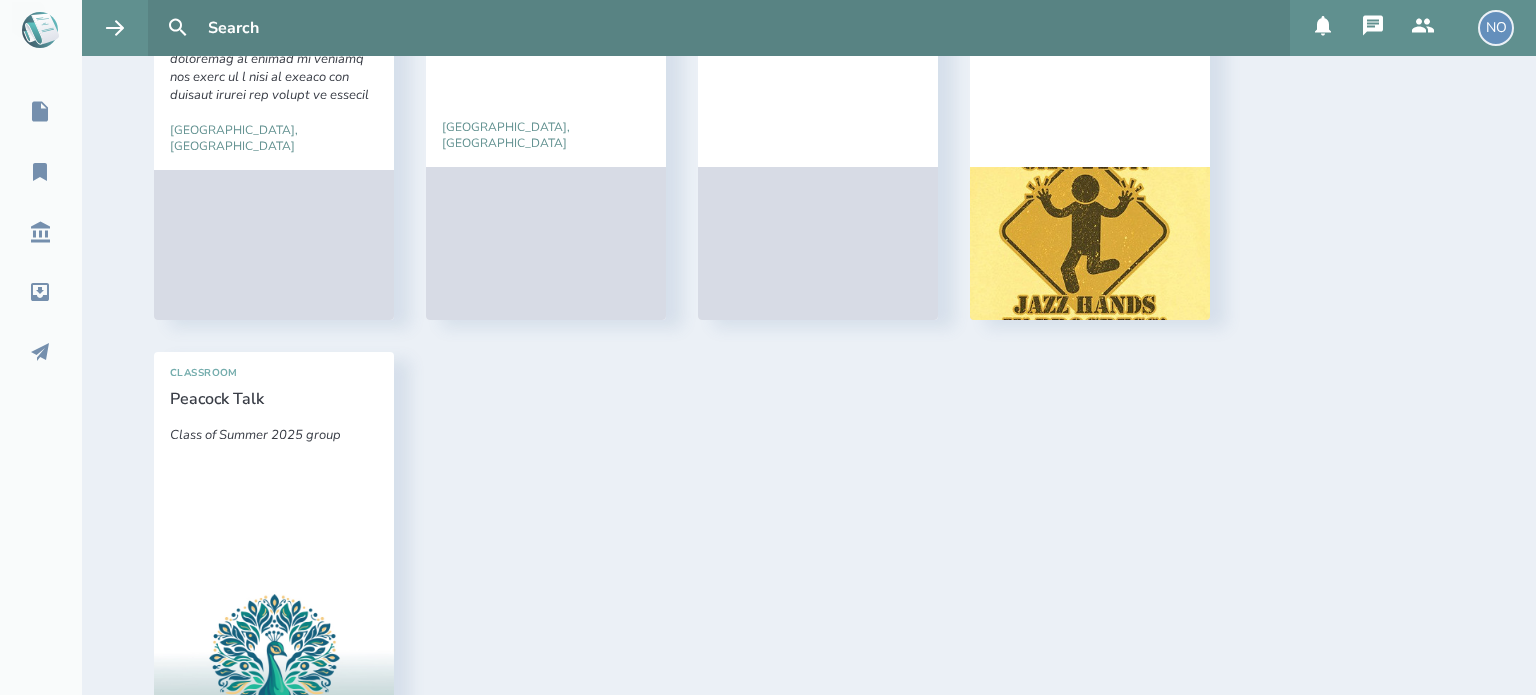 scroll, scrollTop: 1220, scrollLeft: 0, axis: vertical 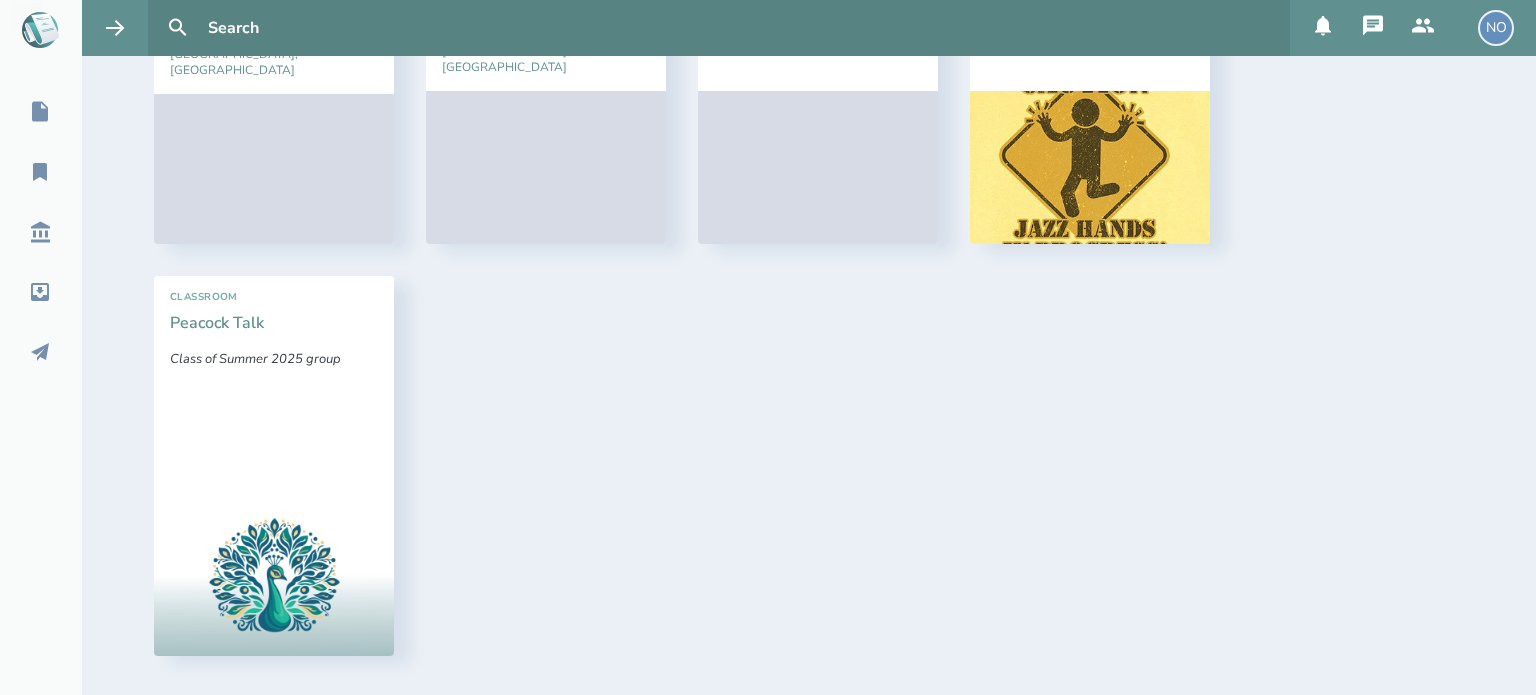 click on "Peacock Talk" at bounding box center (217, 323) 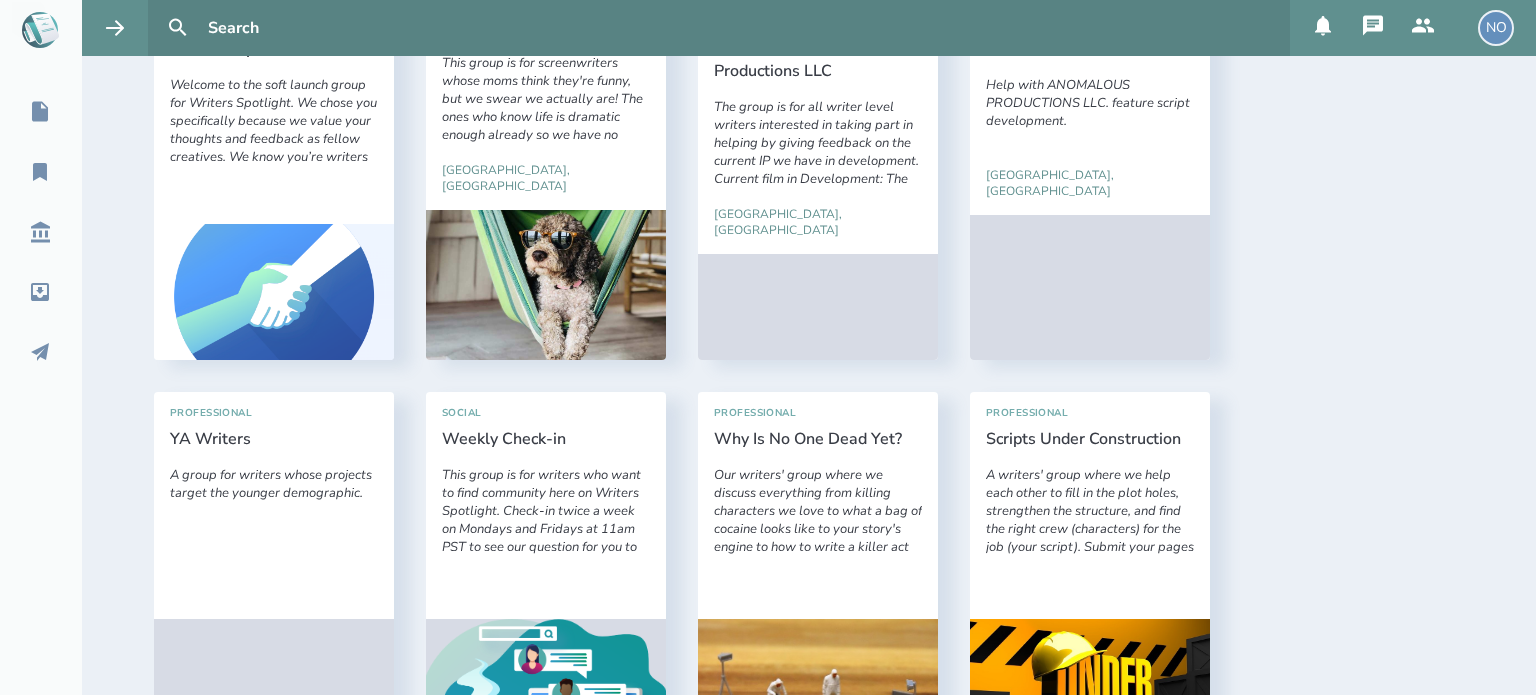 select on "1" 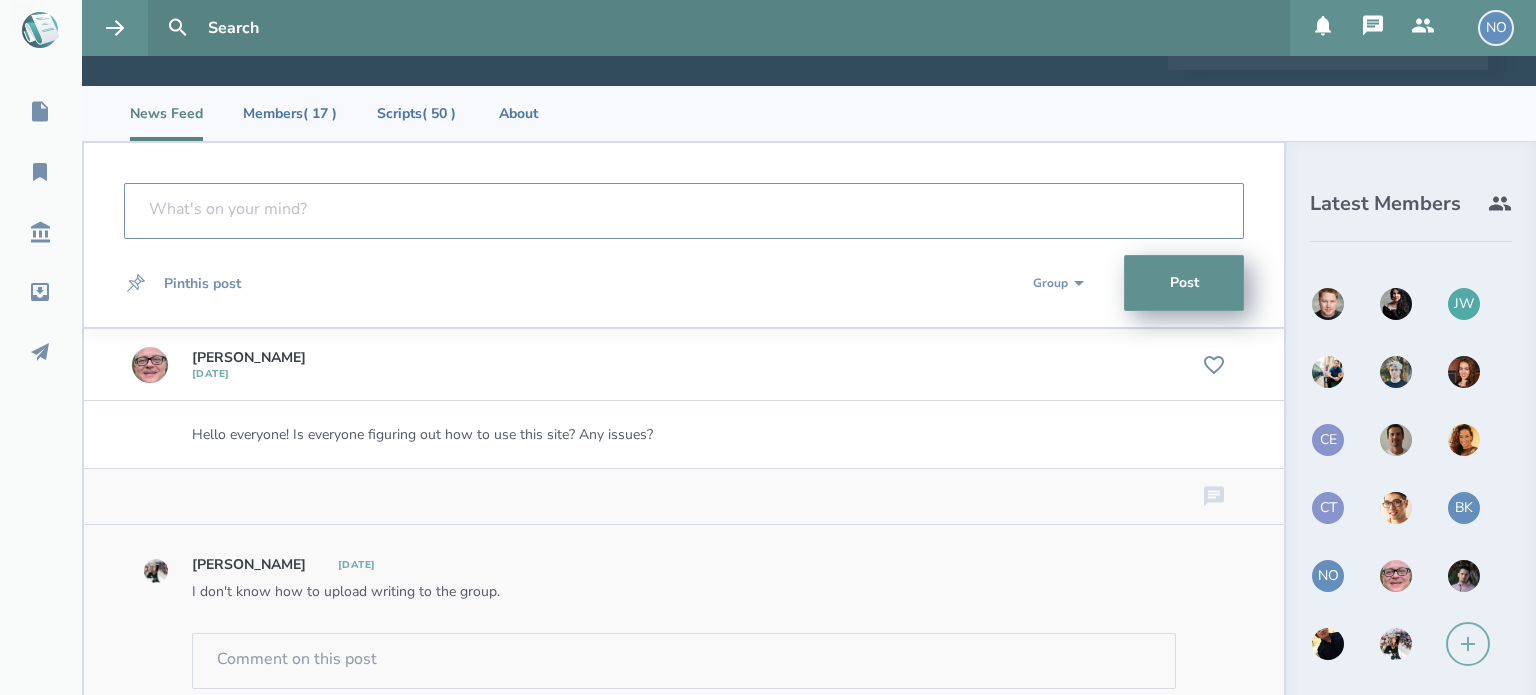 scroll, scrollTop: 0, scrollLeft: 0, axis: both 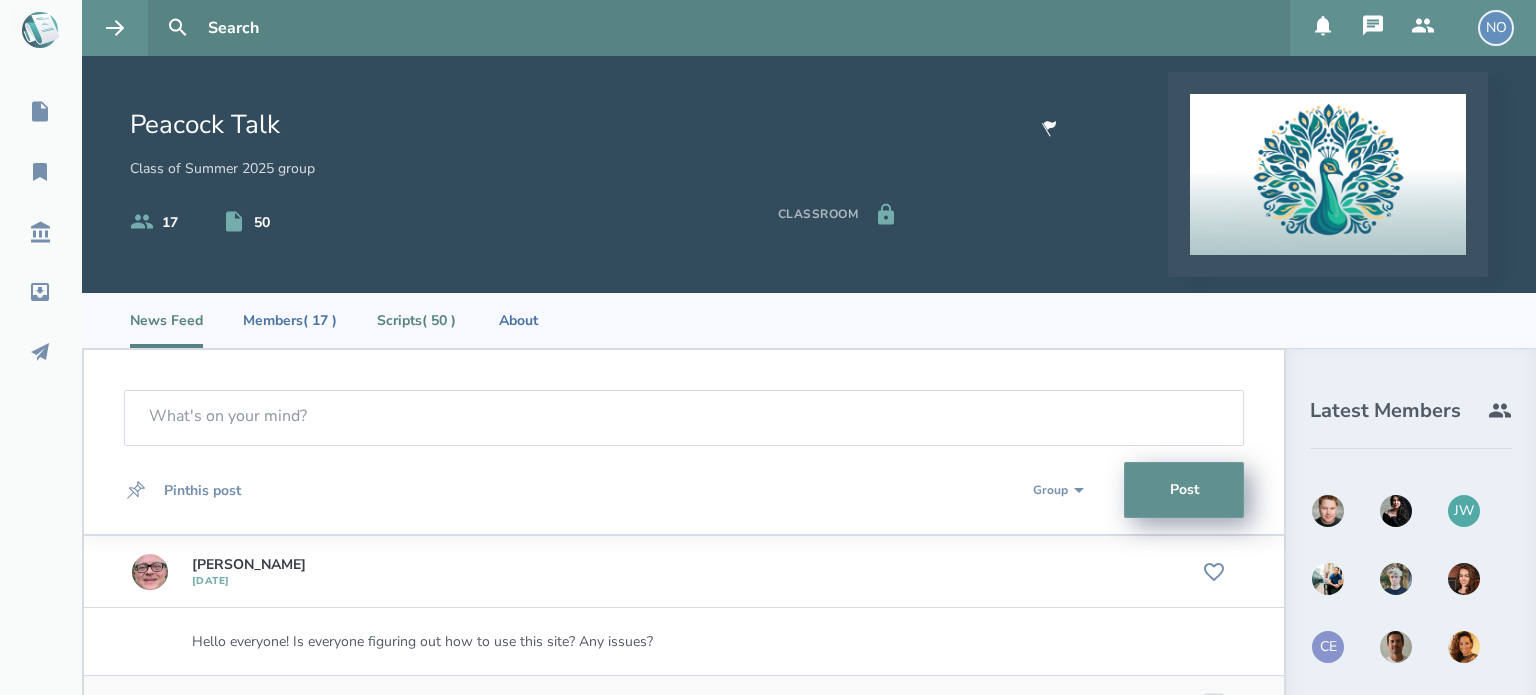 click on "Scripts  ( 50 )" at bounding box center (416, 320) 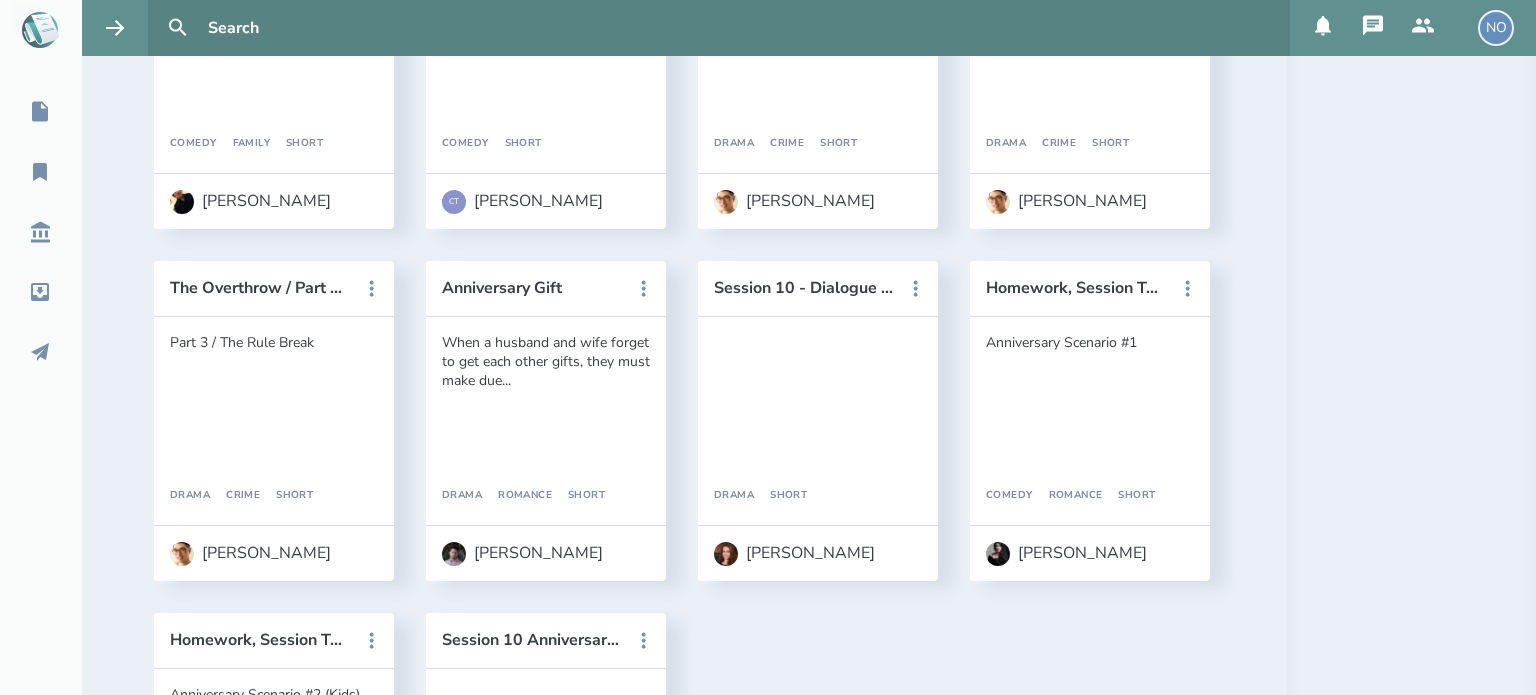 scroll, scrollTop: 4100, scrollLeft: 0, axis: vertical 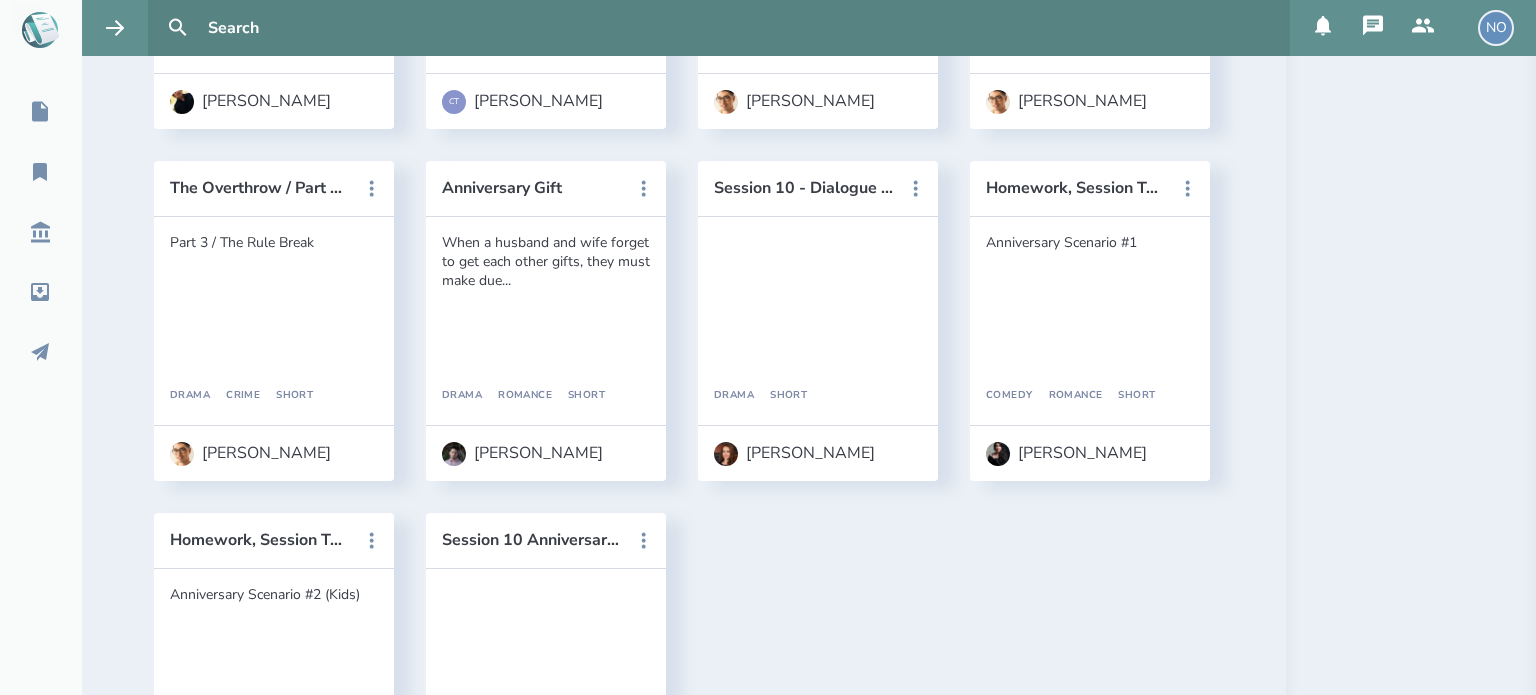 click on "Session 7 Prompt 3" at bounding box center (804, -868) 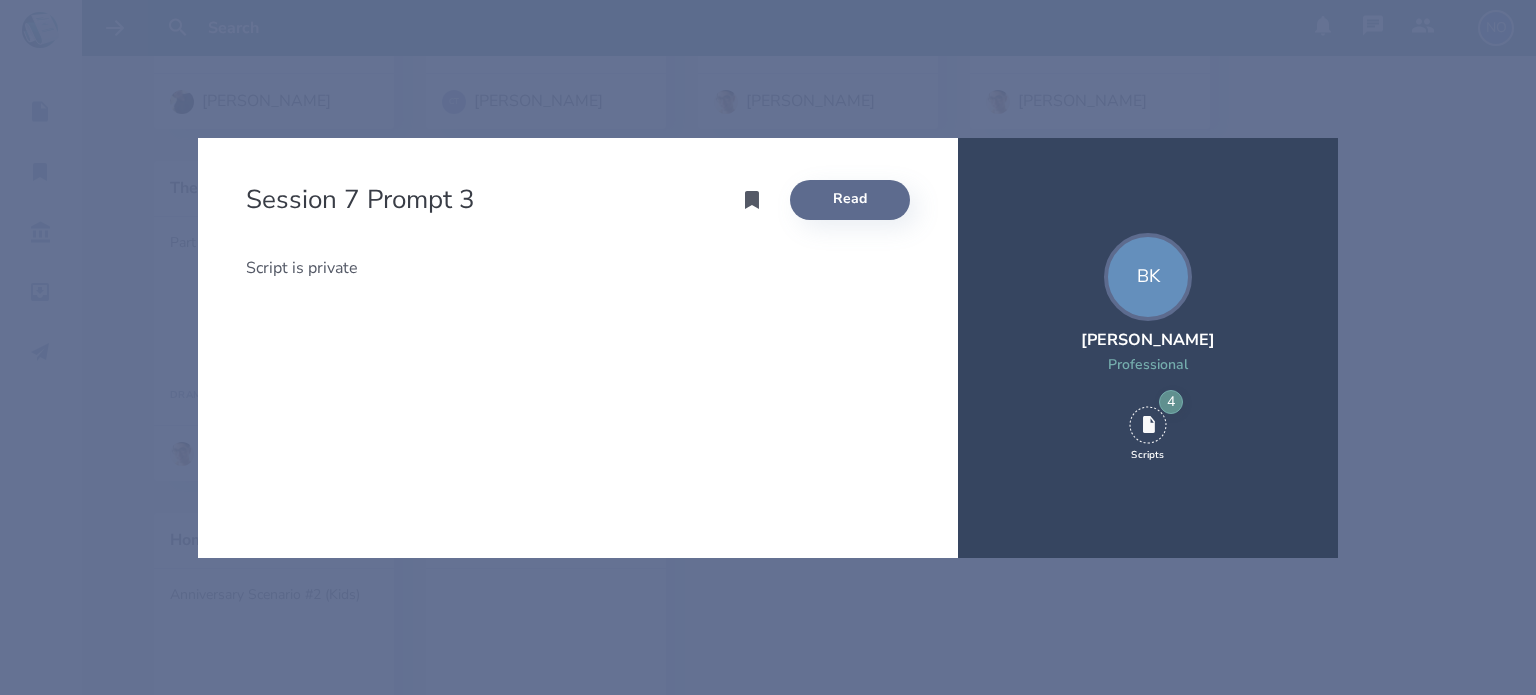 click on "Read" at bounding box center (850, 200) 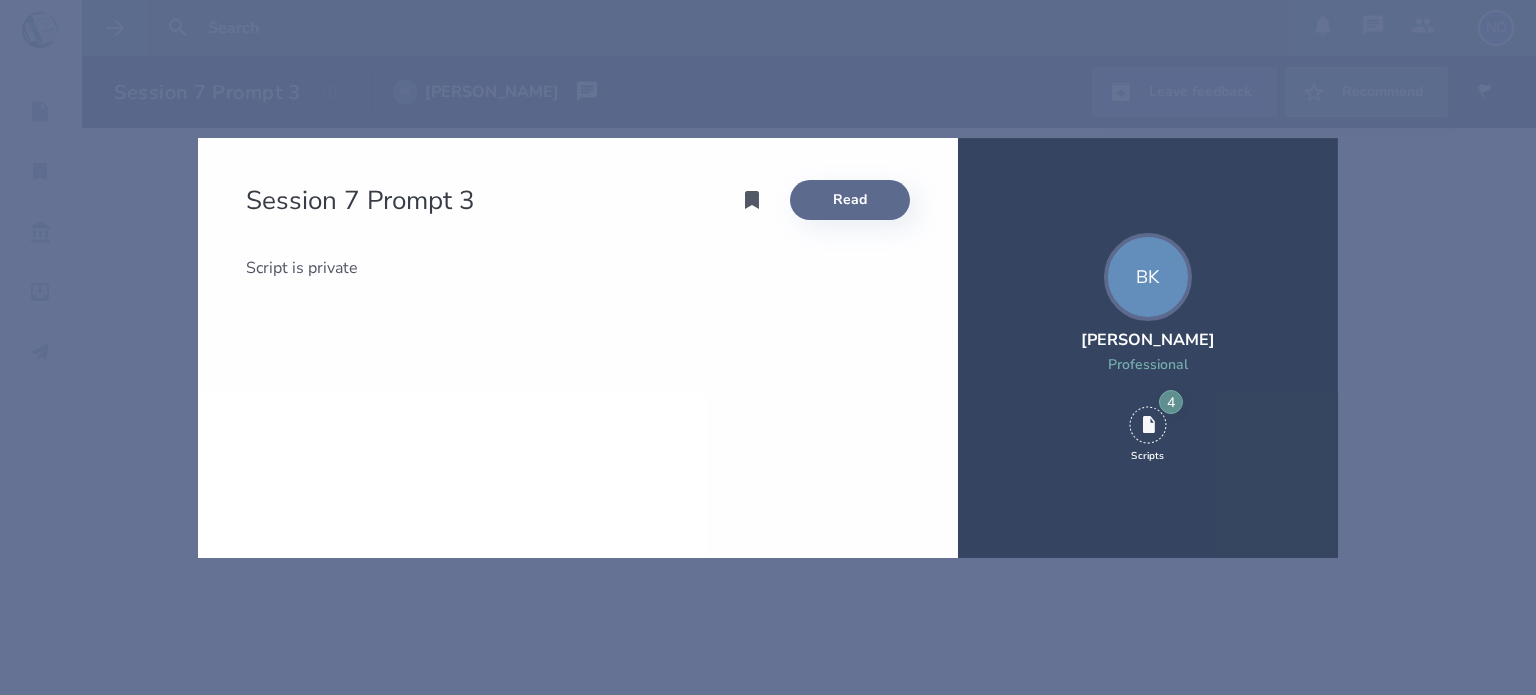 scroll, scrollTop: 0, scrollLeft: 0, axis: both 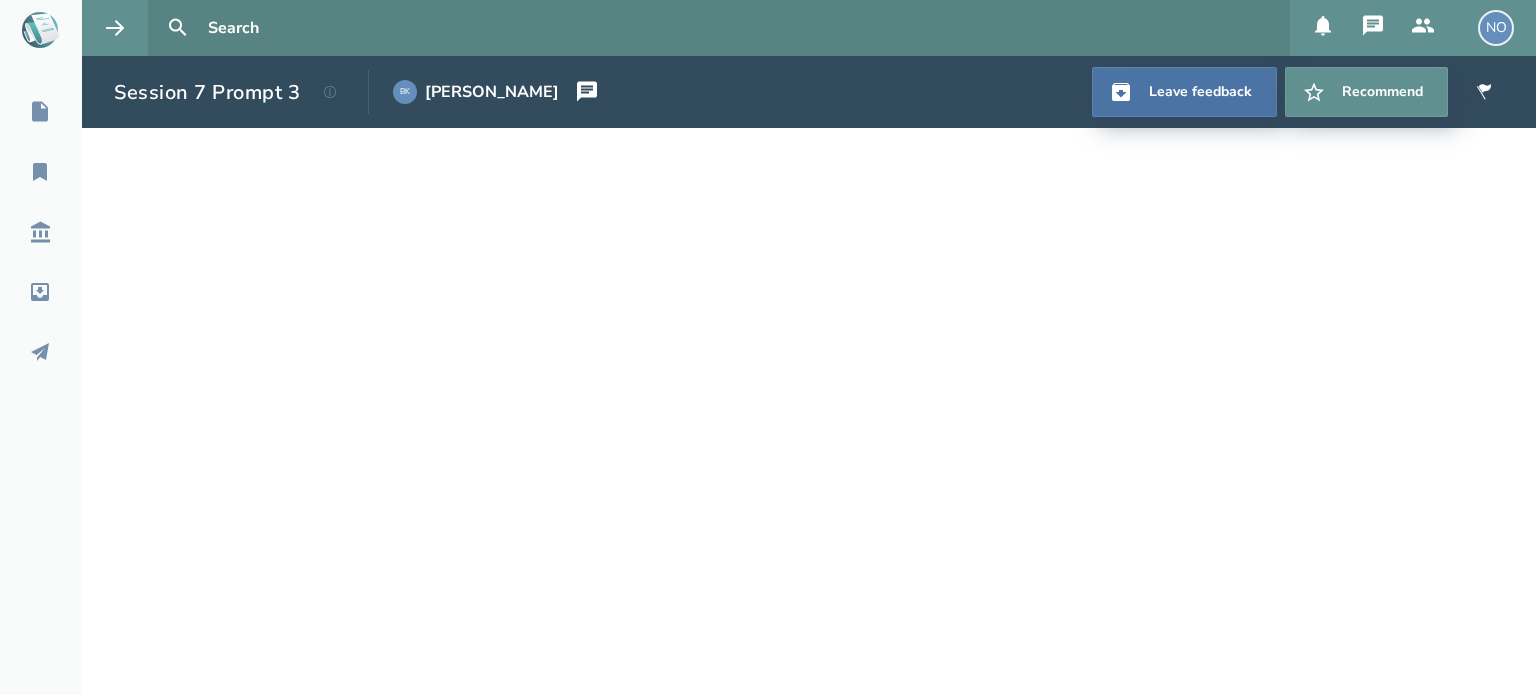 click 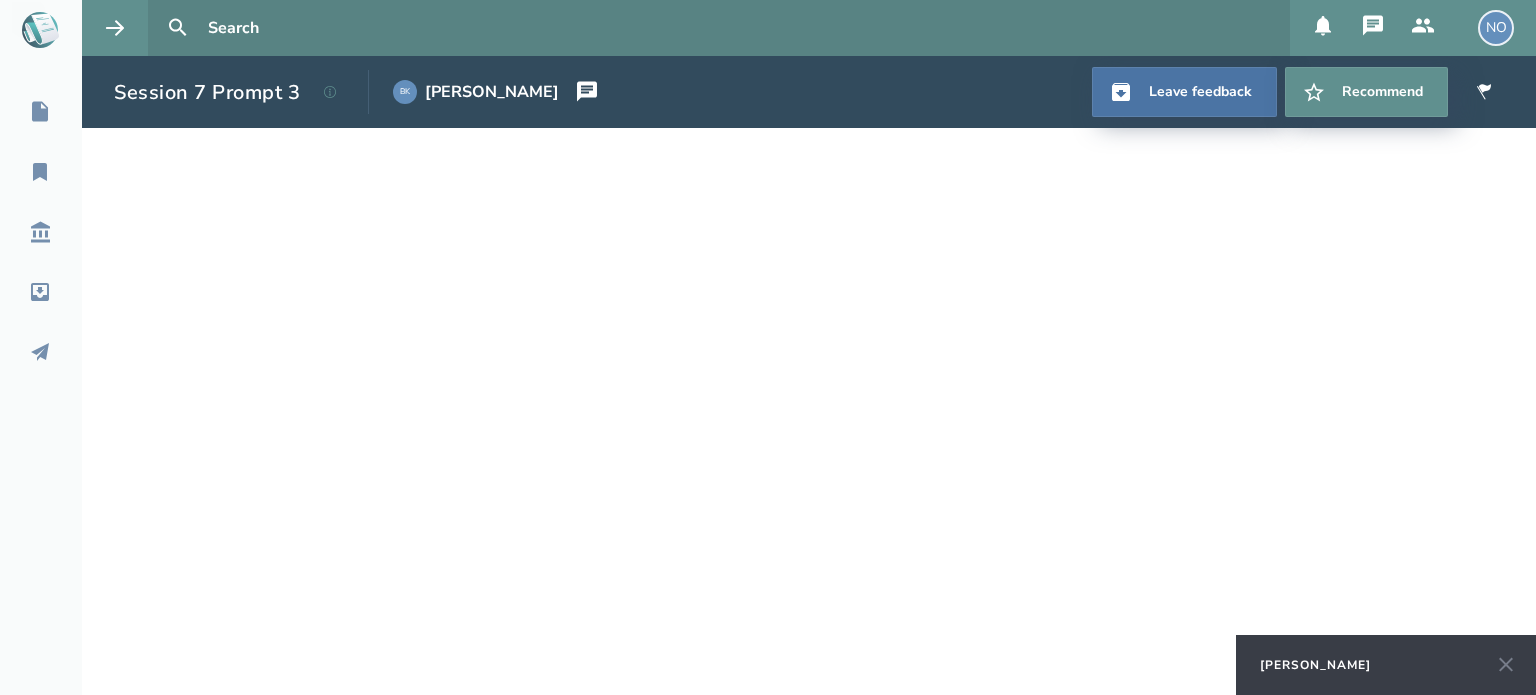 click 